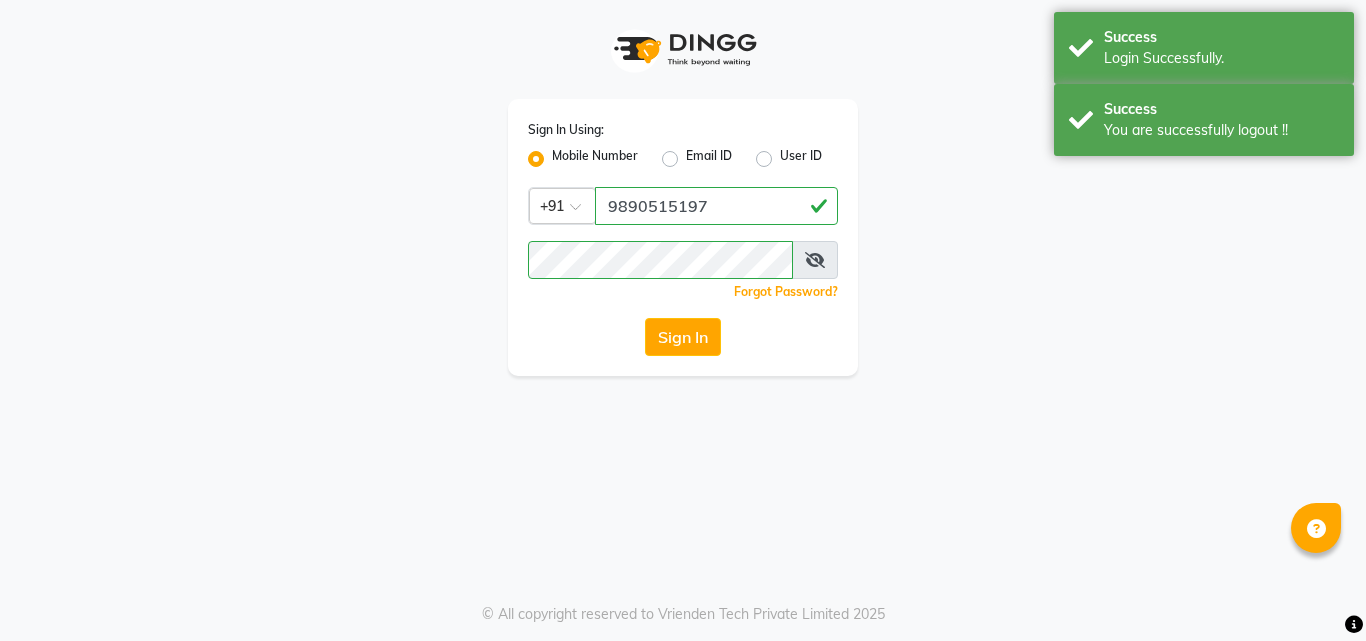 scroll, scrollTop: 0, scrollLeft: 0, axis: both 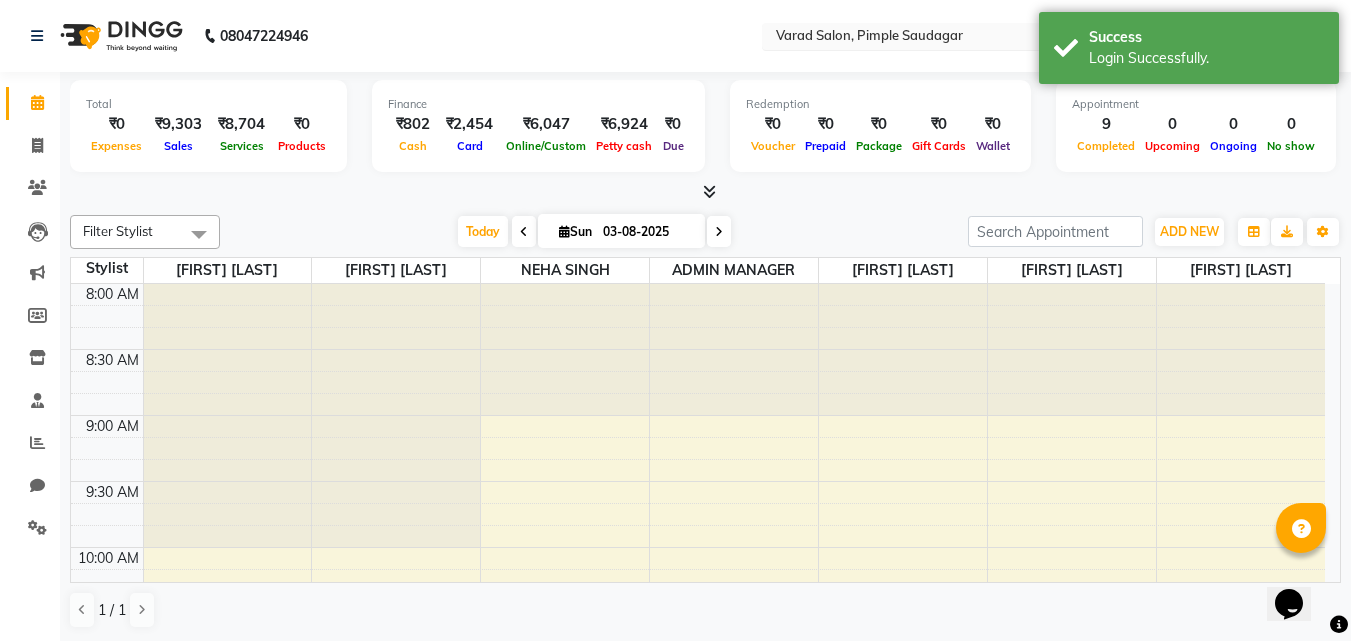 click at bounding box center [917, 38] 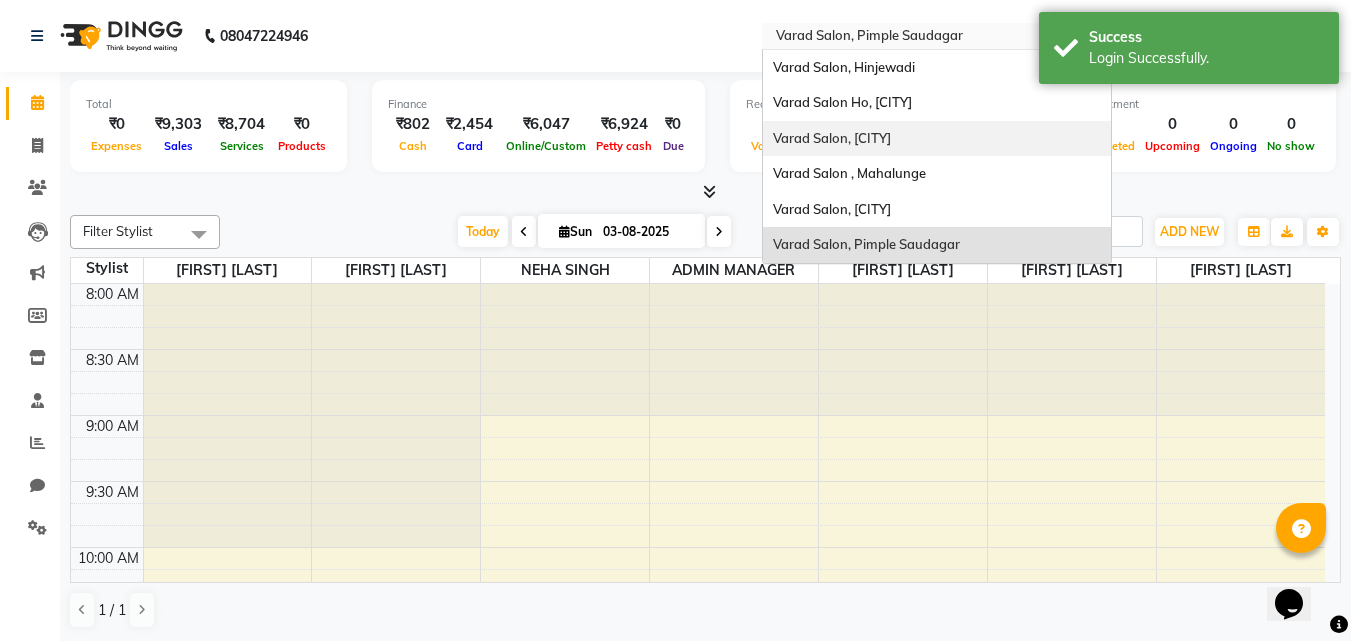 click on "Varad Salon, Baner" at bounding box center [937, 139] 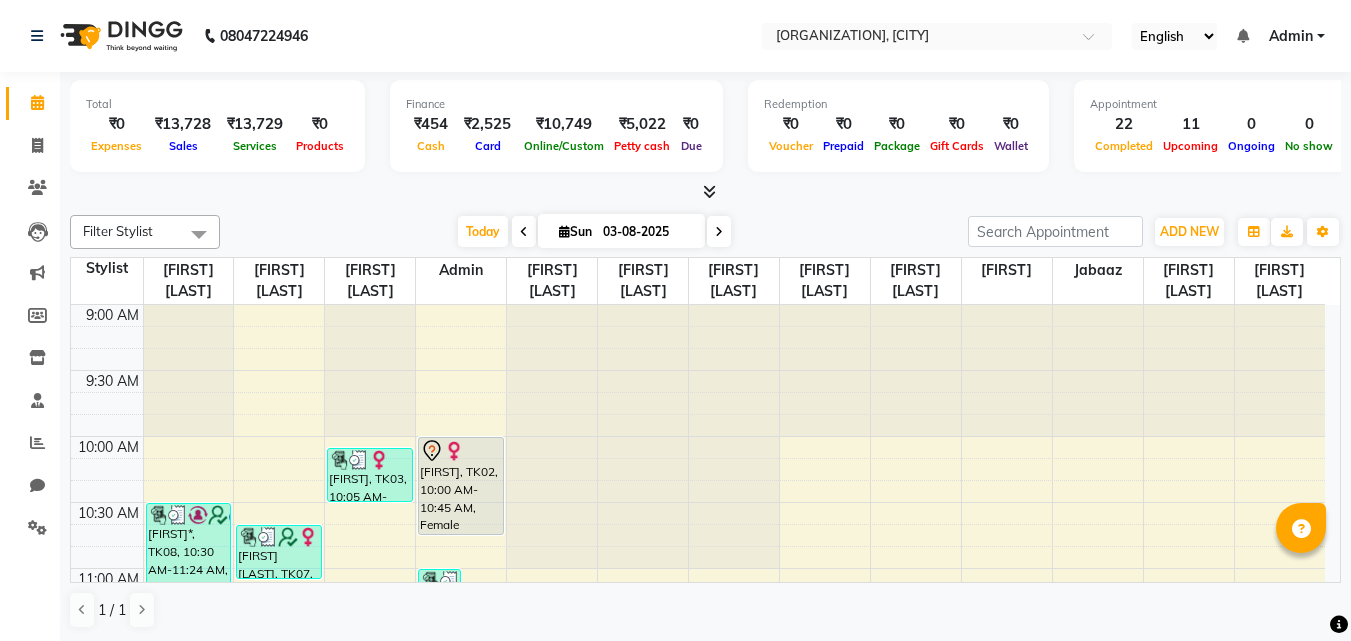 scroll, scrollTop: 0, scrollLeft: 0, axis: both 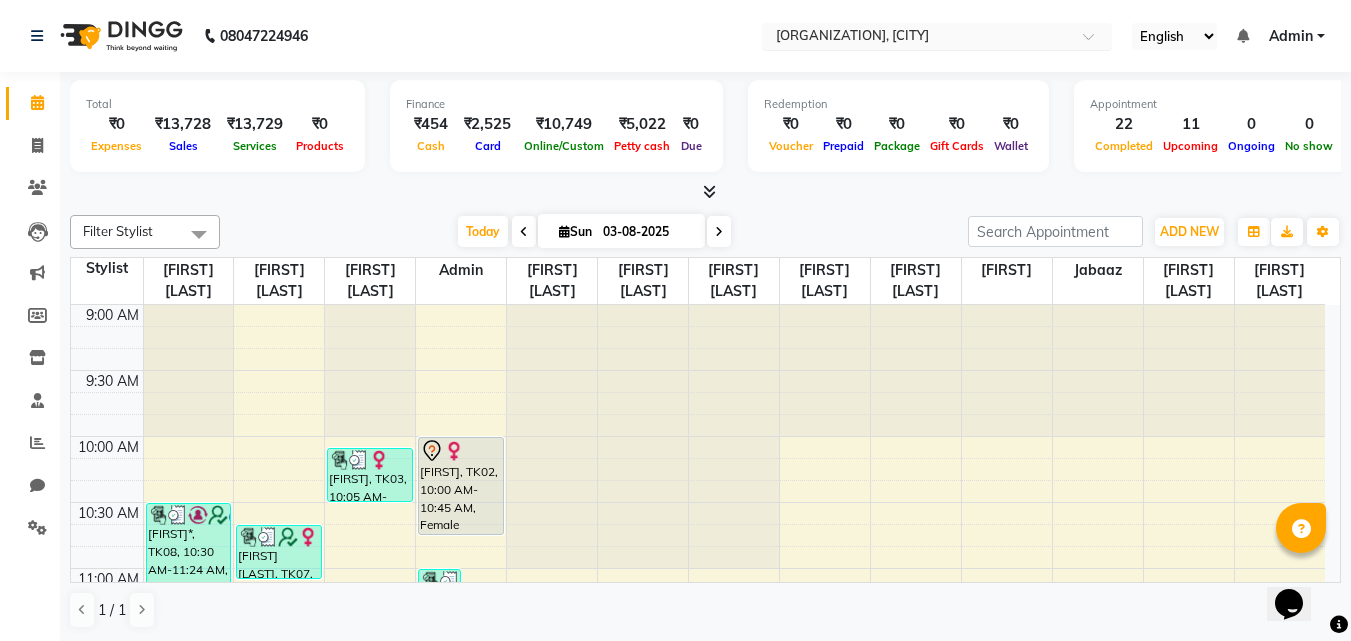 click at bounding box center (917, 38) 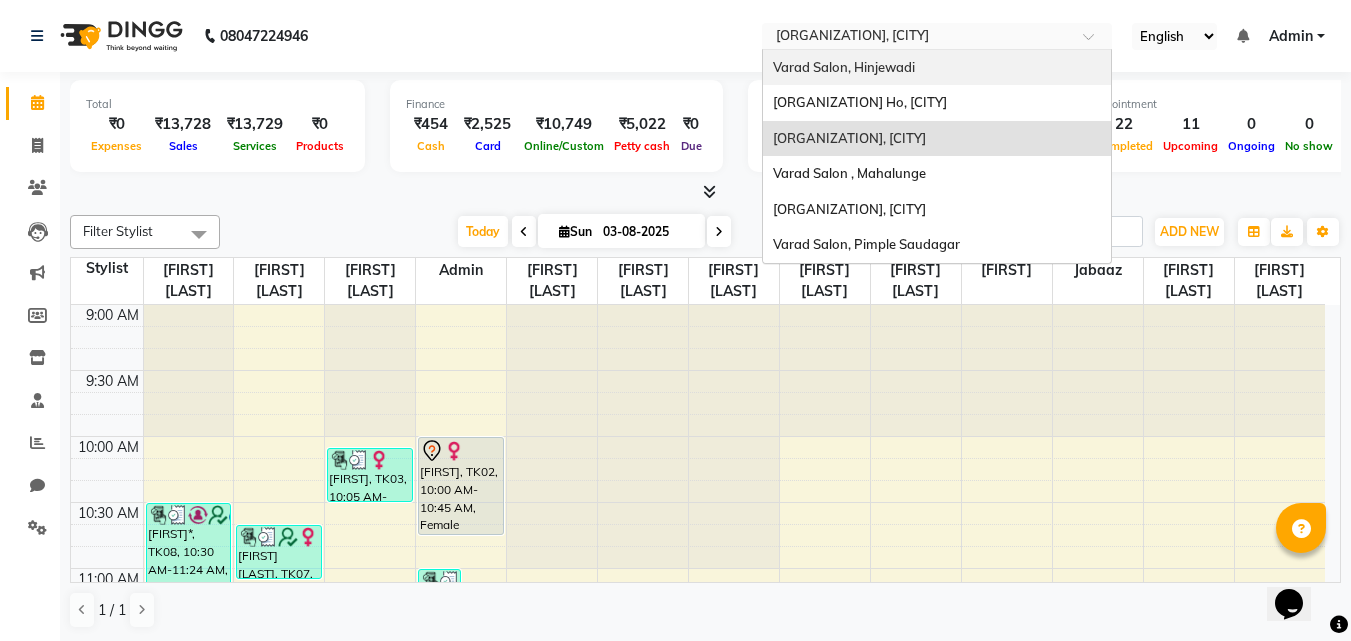 click on "Varad Salon, Hinjewadi" at bounding box center [844, 67] 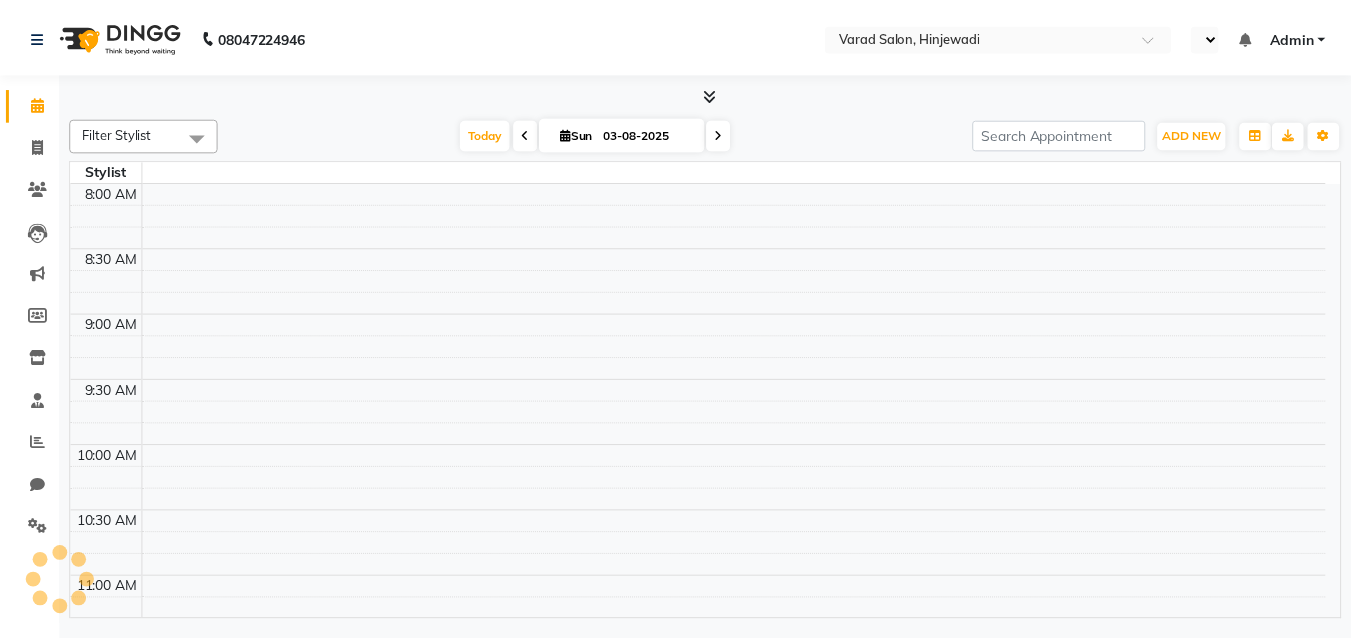 scroll, scrollTop: 0, scrollLeft: 0, axis: both 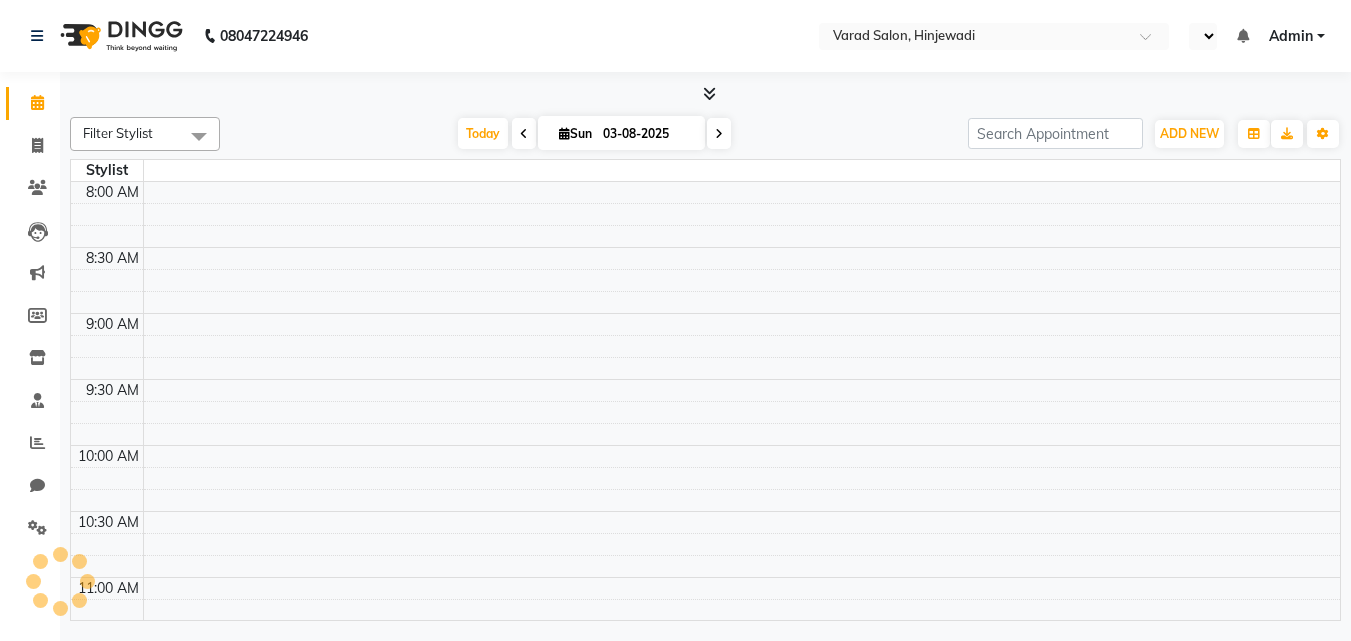 select on "en" 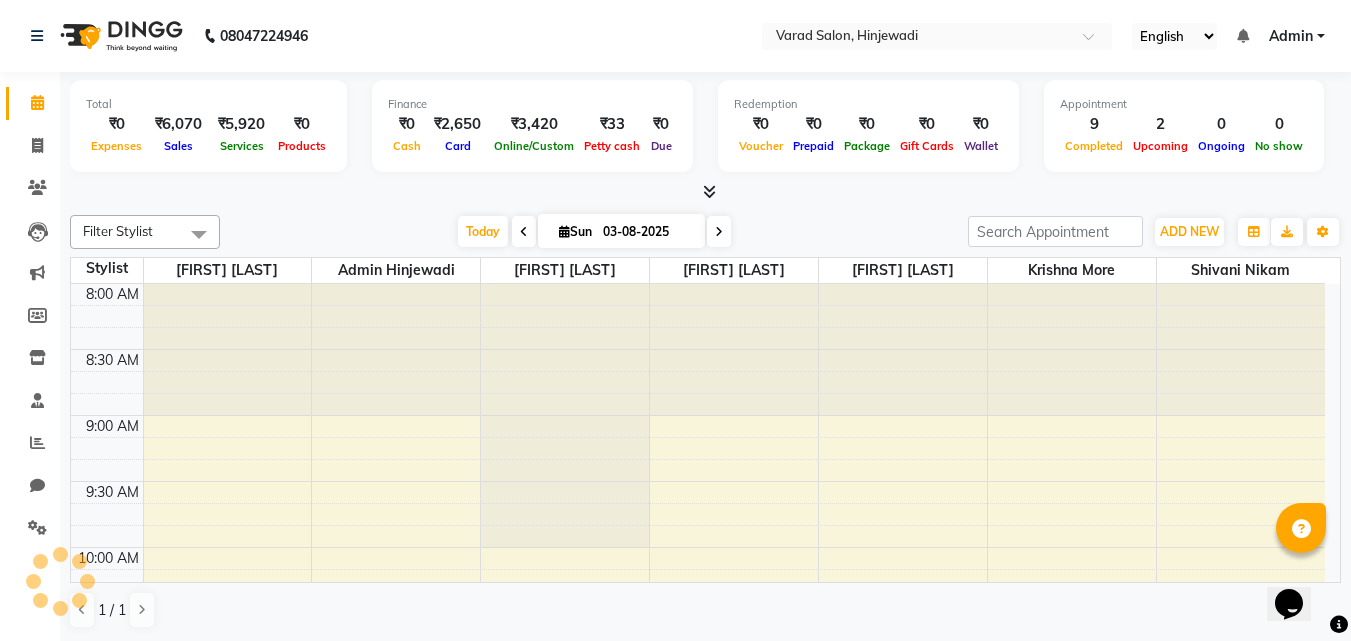 scroll, scrollTop: 0, scrollLeft: 0, axis: both 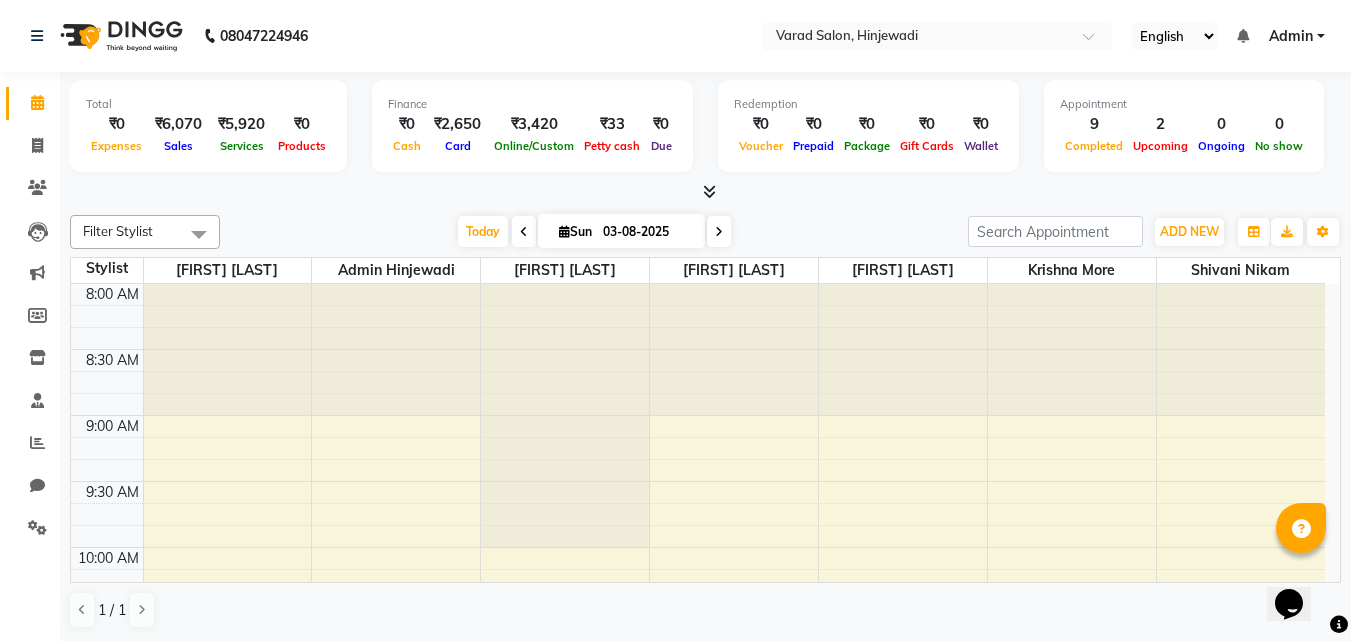 click at bounding box center (709, 191) 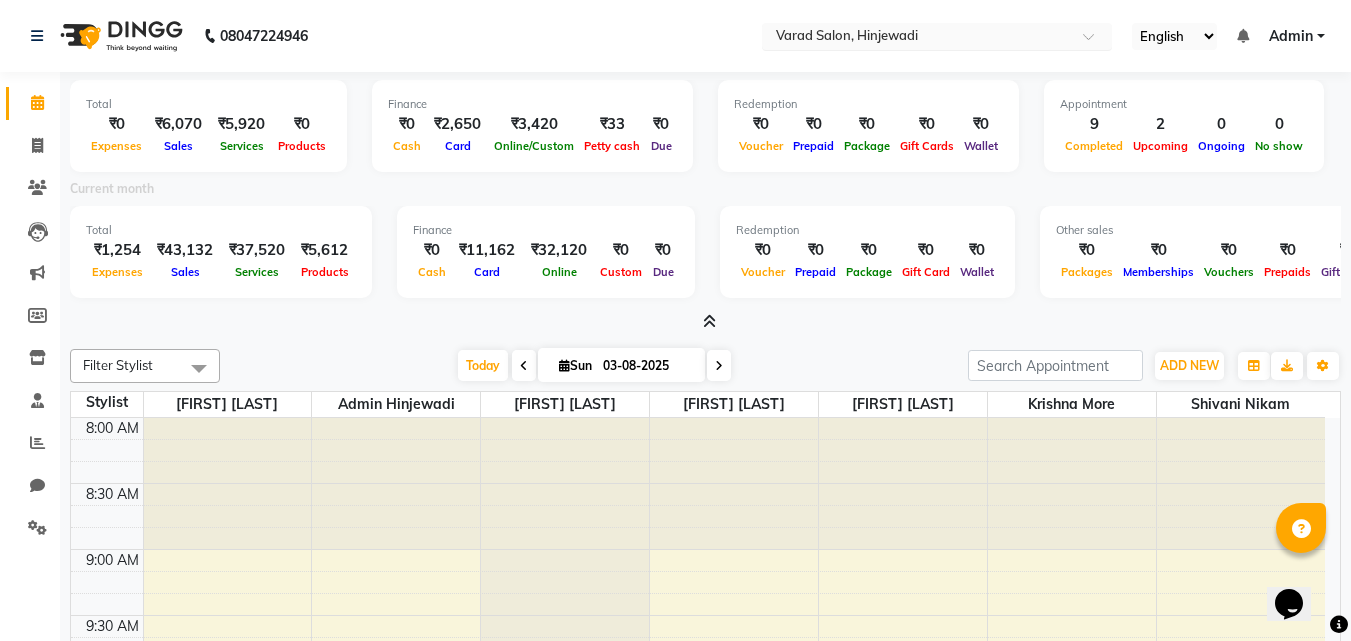 click at bounding box center (917, 38) 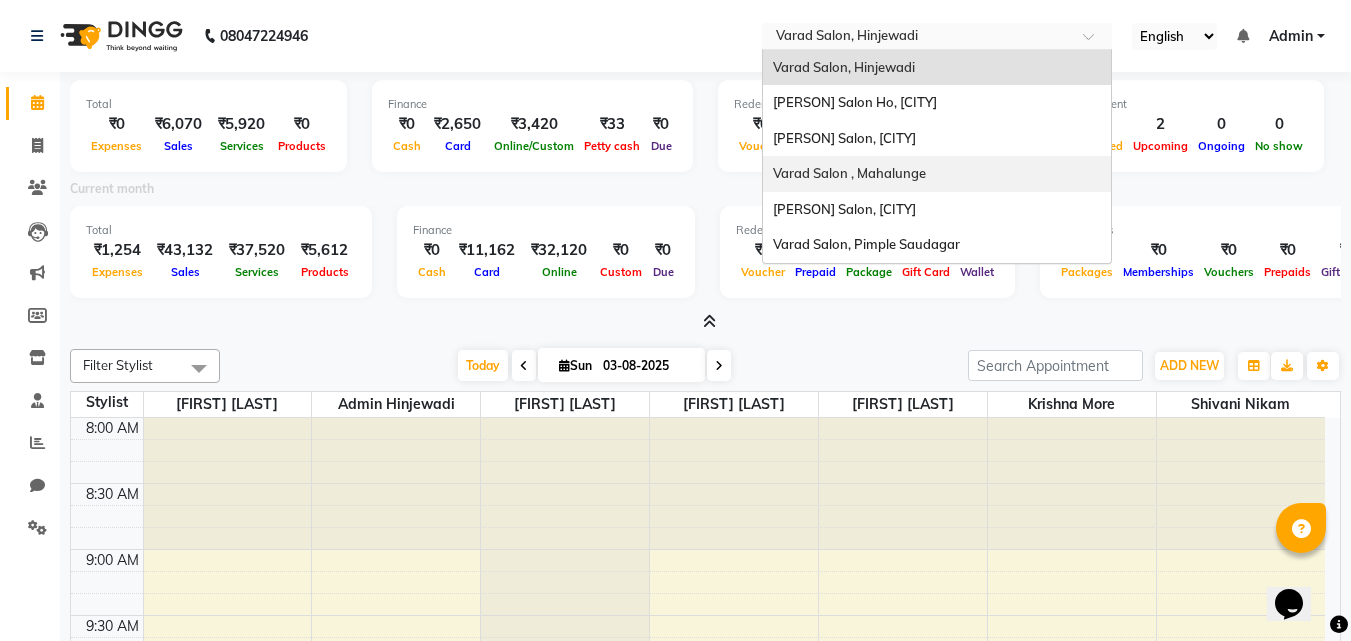 click on "Varad Salon , Mahalunge" at bounding box center (937, 174) 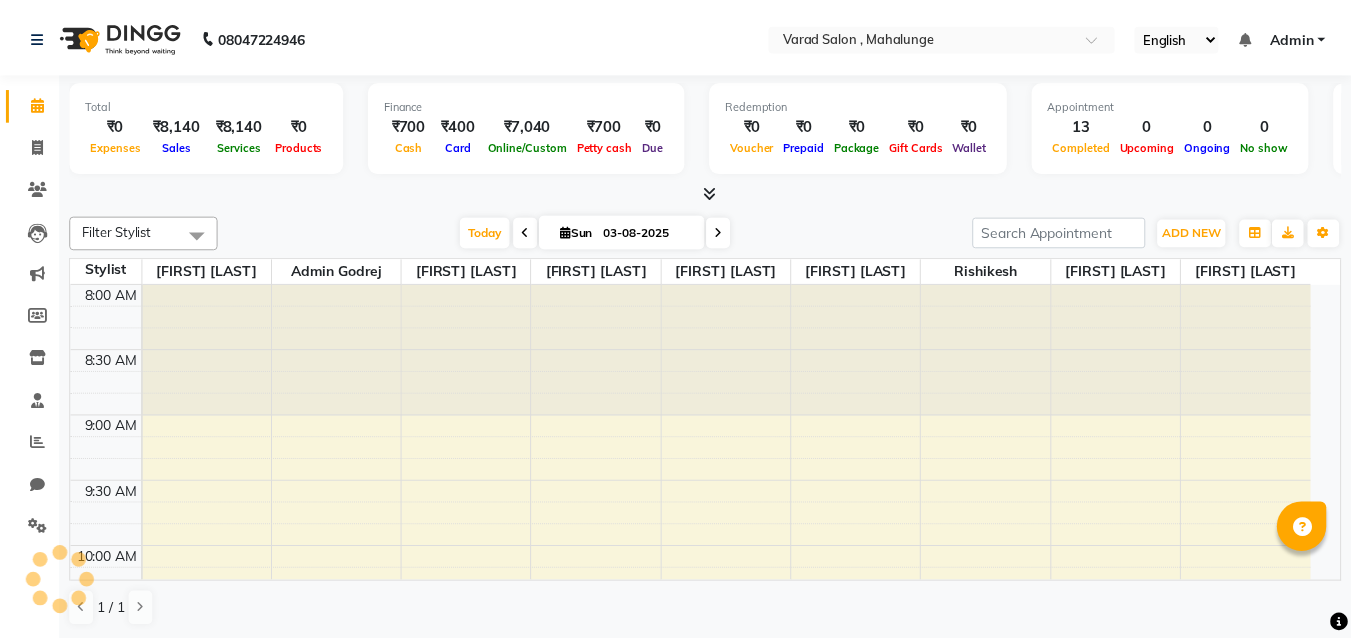 scroll, scrollTop: 0, scrollLeft: 0, axis: both 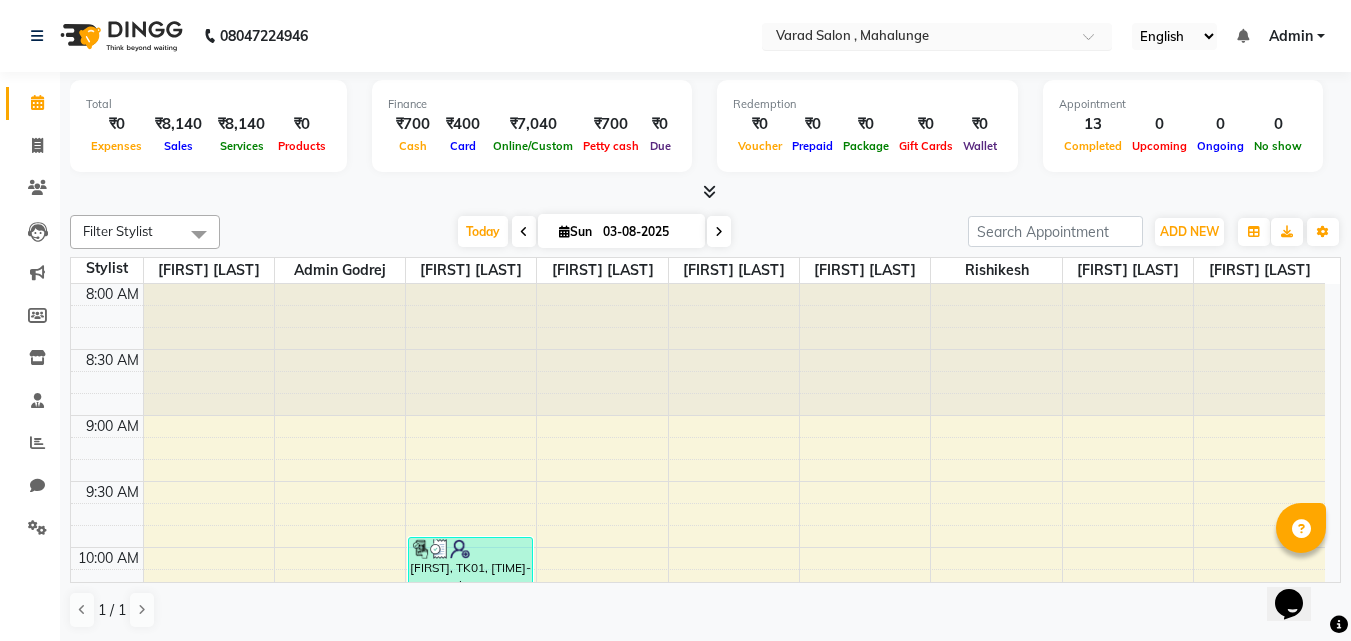 click at bounding box center (917, 38) 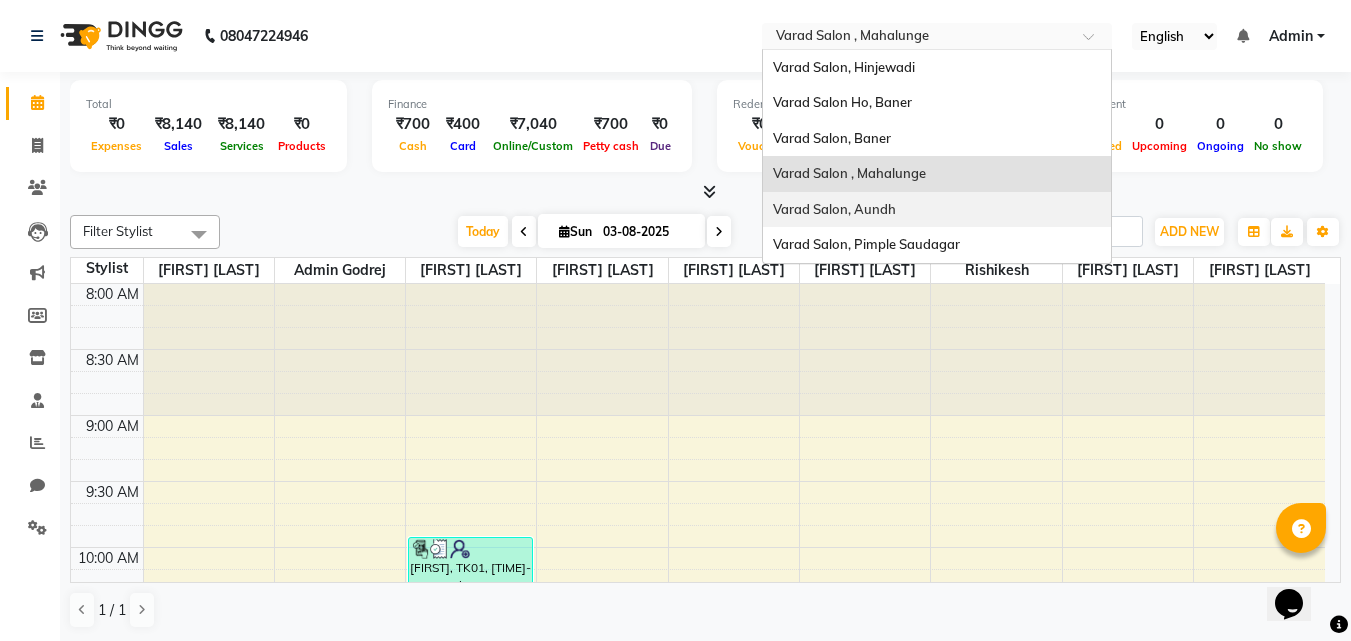 click on "Varad Salon, Aundh" at bounding box center (834, 209) 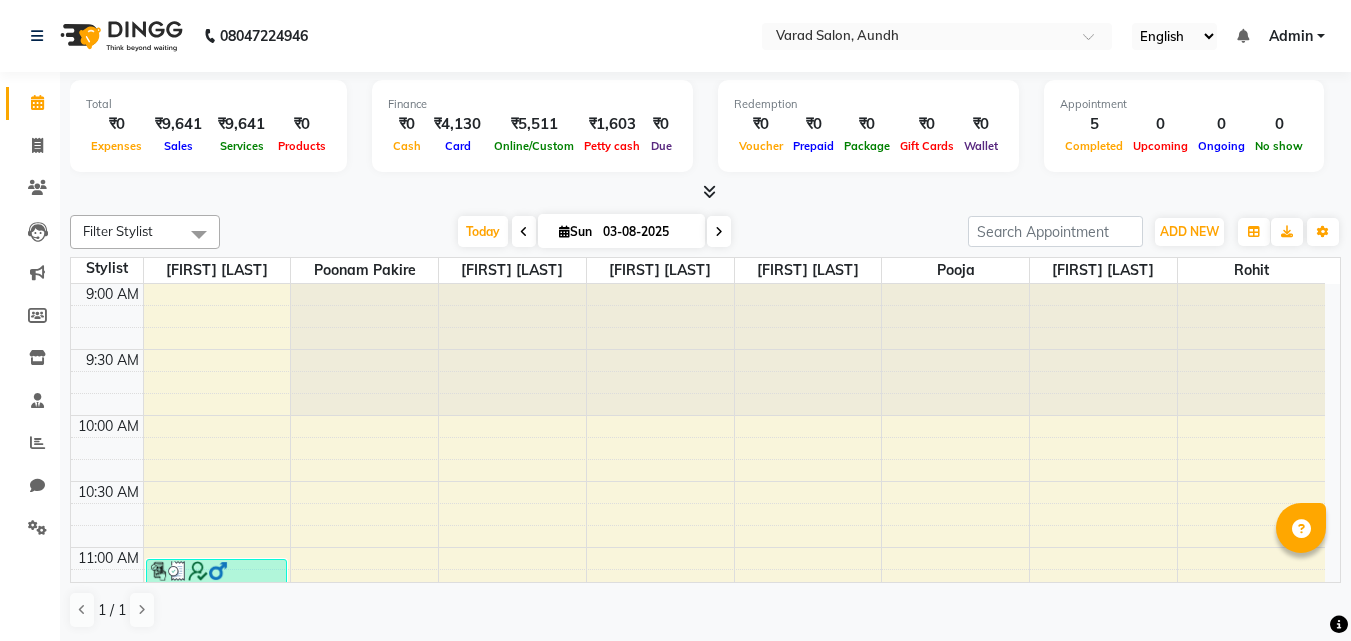 scroll, scrollTop: 0, scrollLeft: 0, axis: both 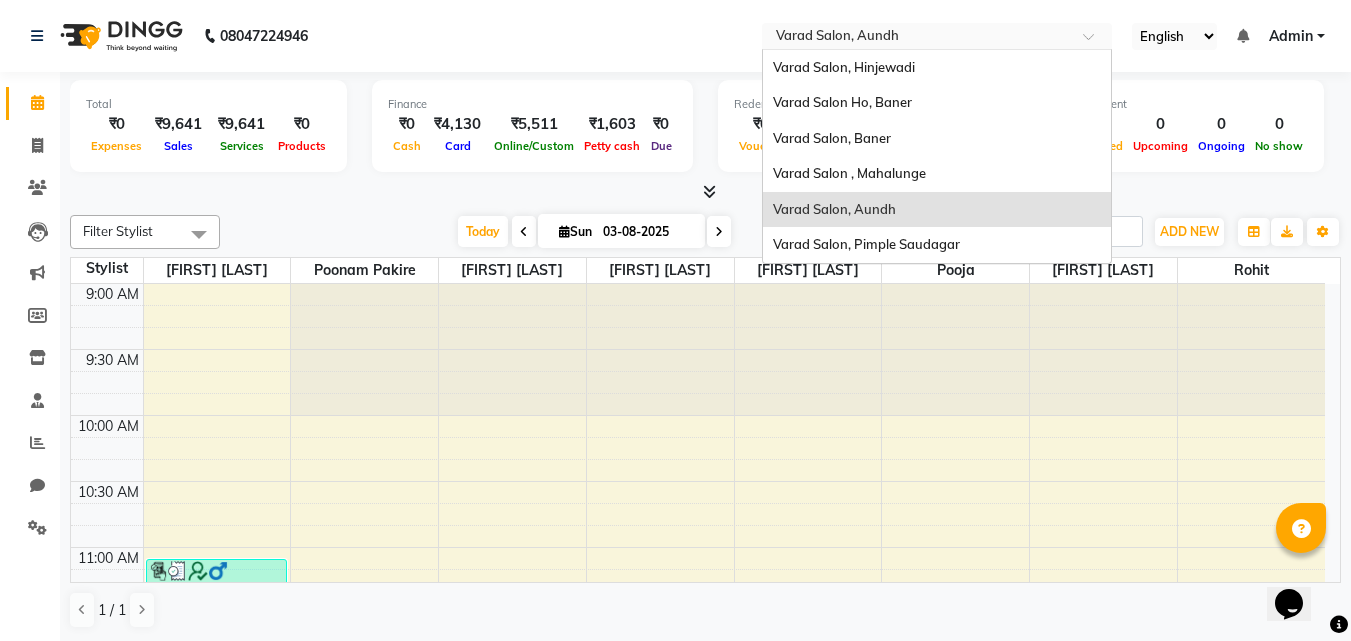 click at bounding box center [917, 38] 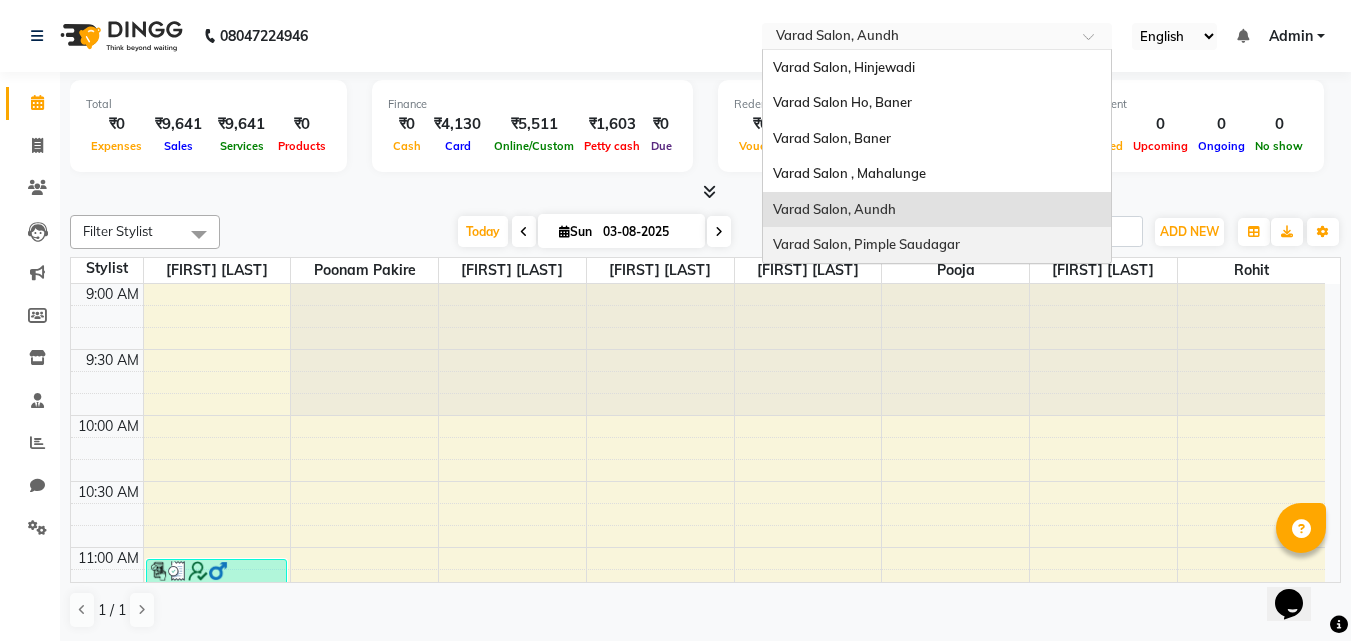 click on "Varad Salon, Pimple Saudagar" at bounding box center [866, 244] 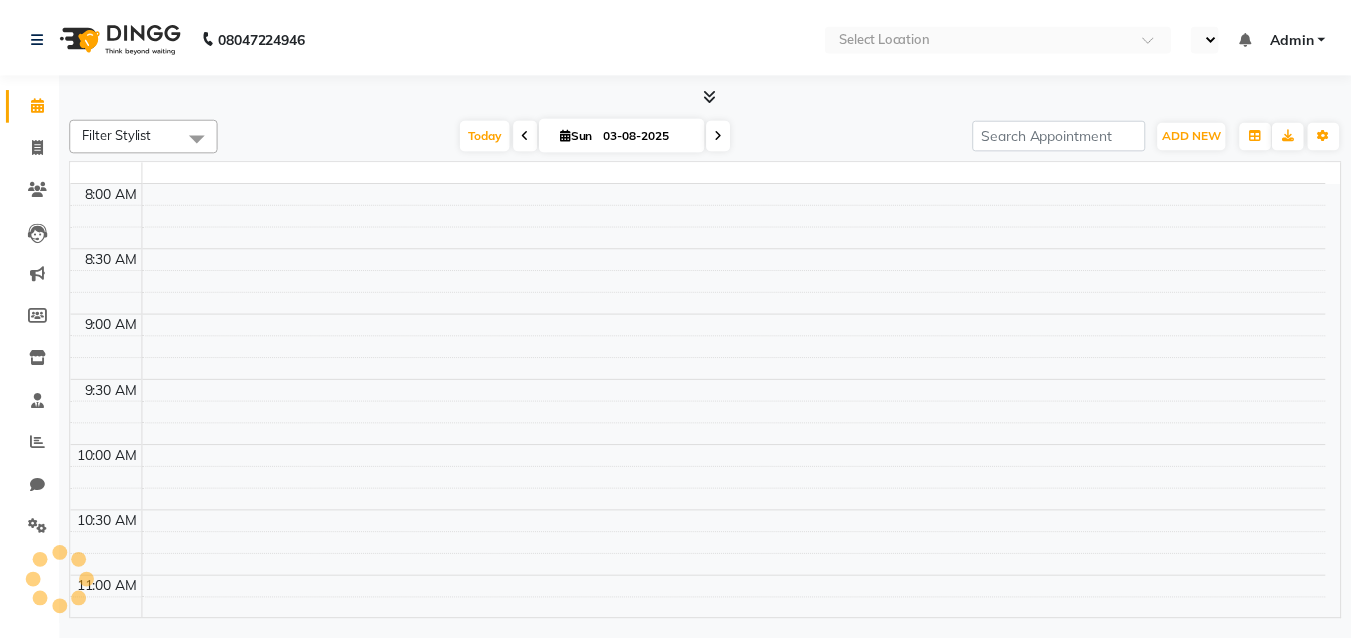 scroll, scrollTop: 0, scrollLeft: 0, axis: both 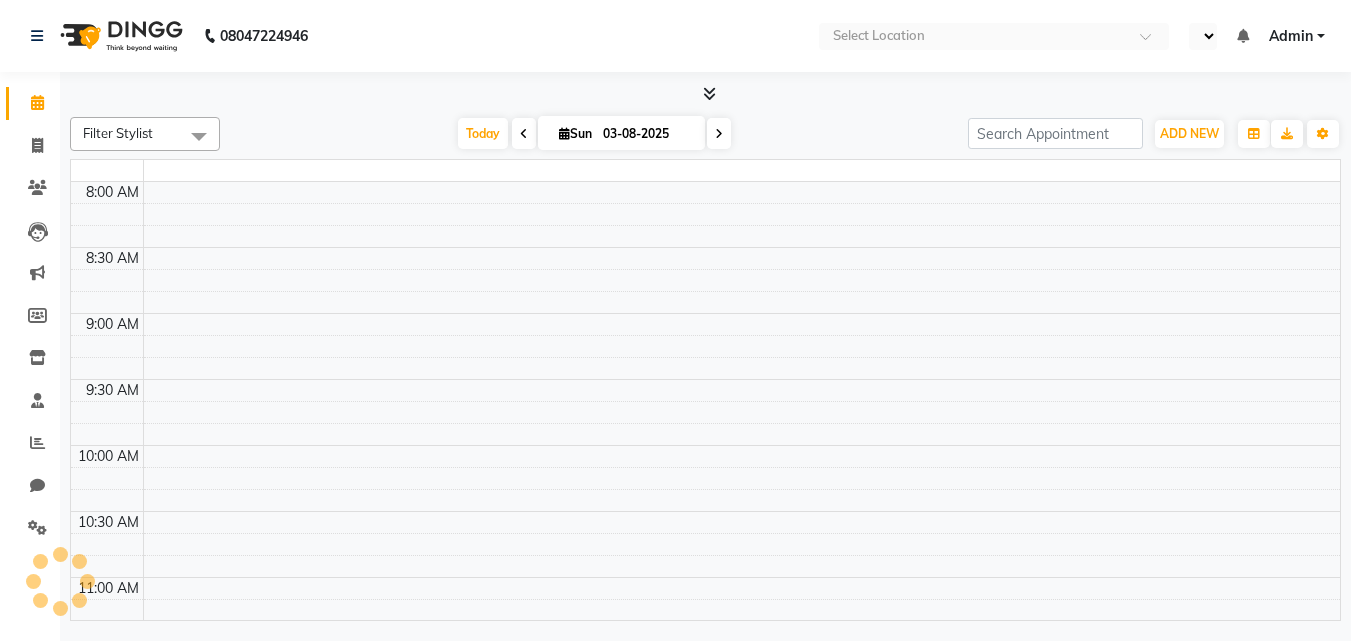 select on "en" 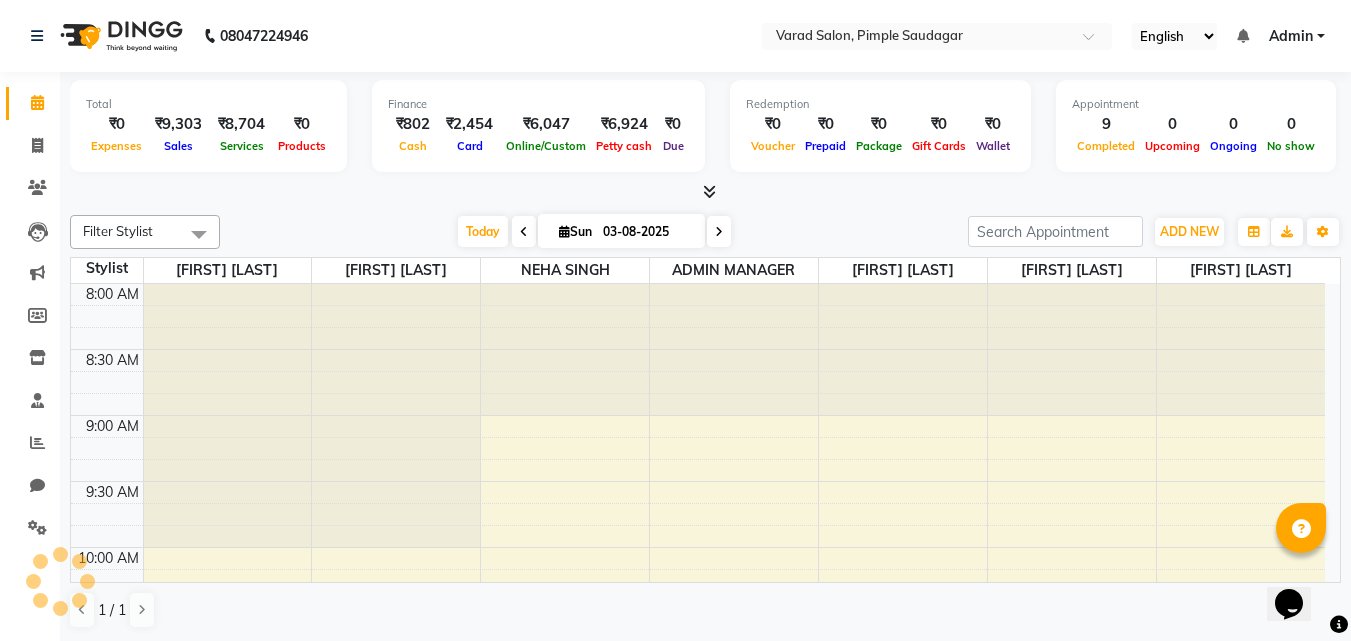 scroll, scrollTop: 0, scrollLeft: 0, axis: both 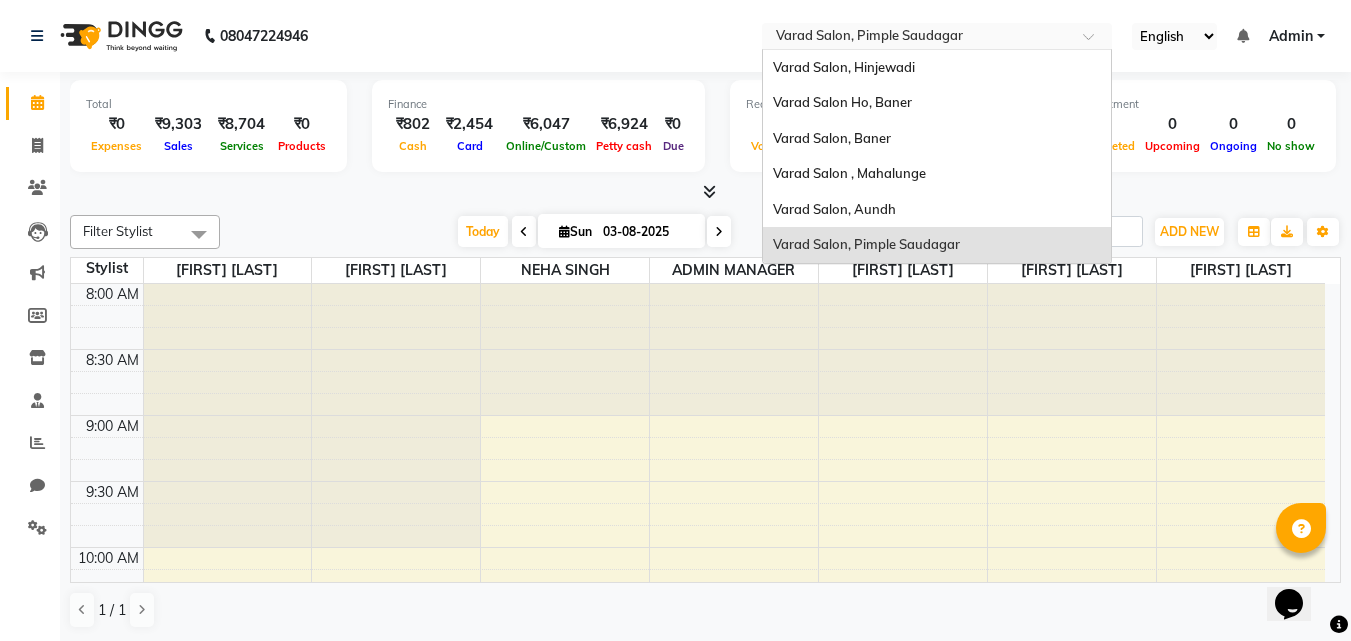 click at bounding box center (917, 38) 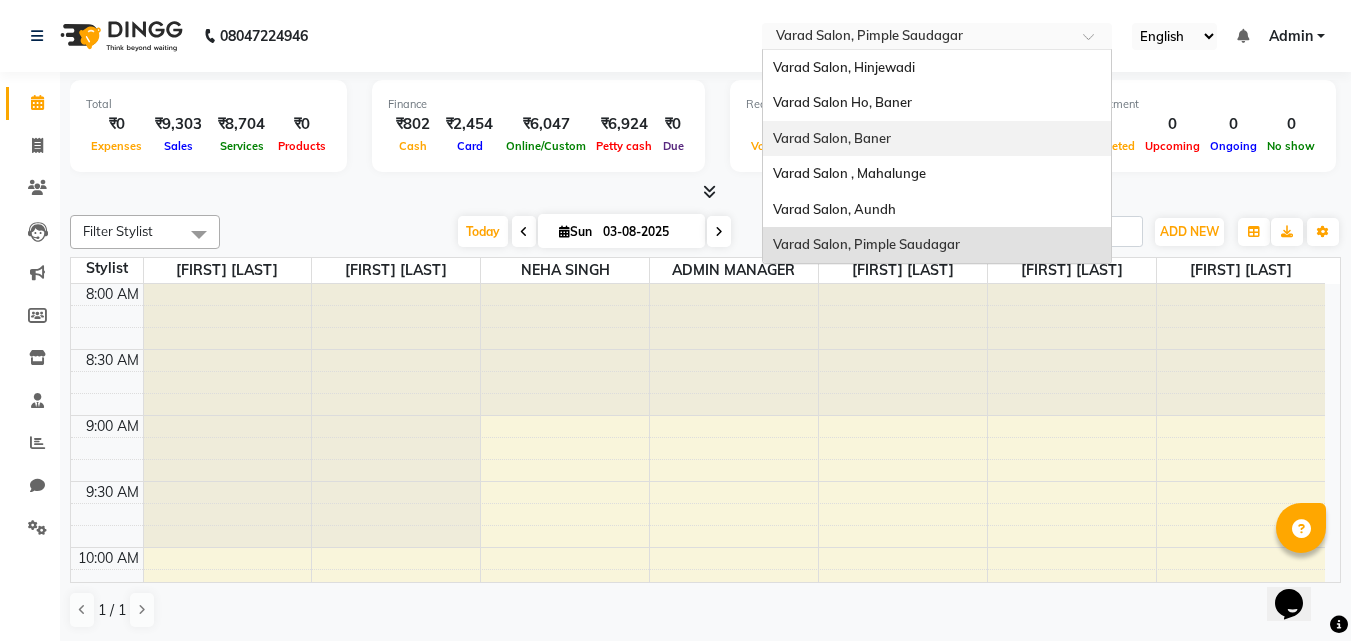 click on "Varad Salon, Baner" at bounding box center (832, 138) 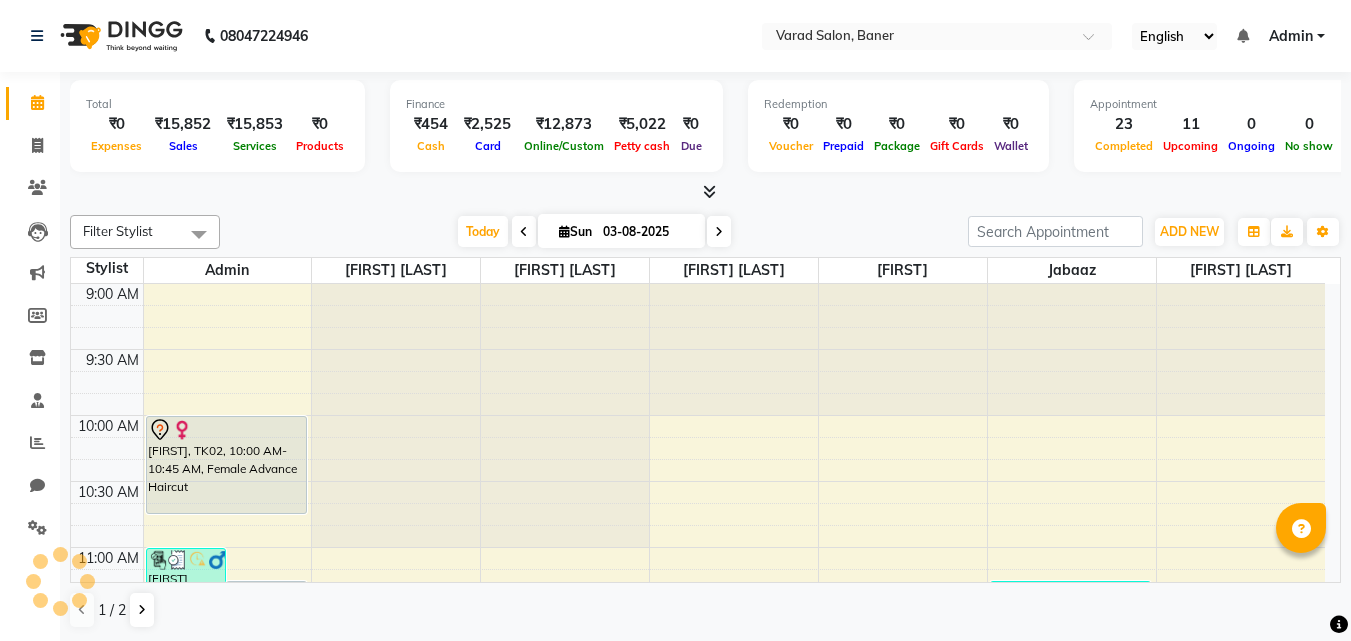 scroll, scrollTop: 0, scrollLeft: 0, axis: both 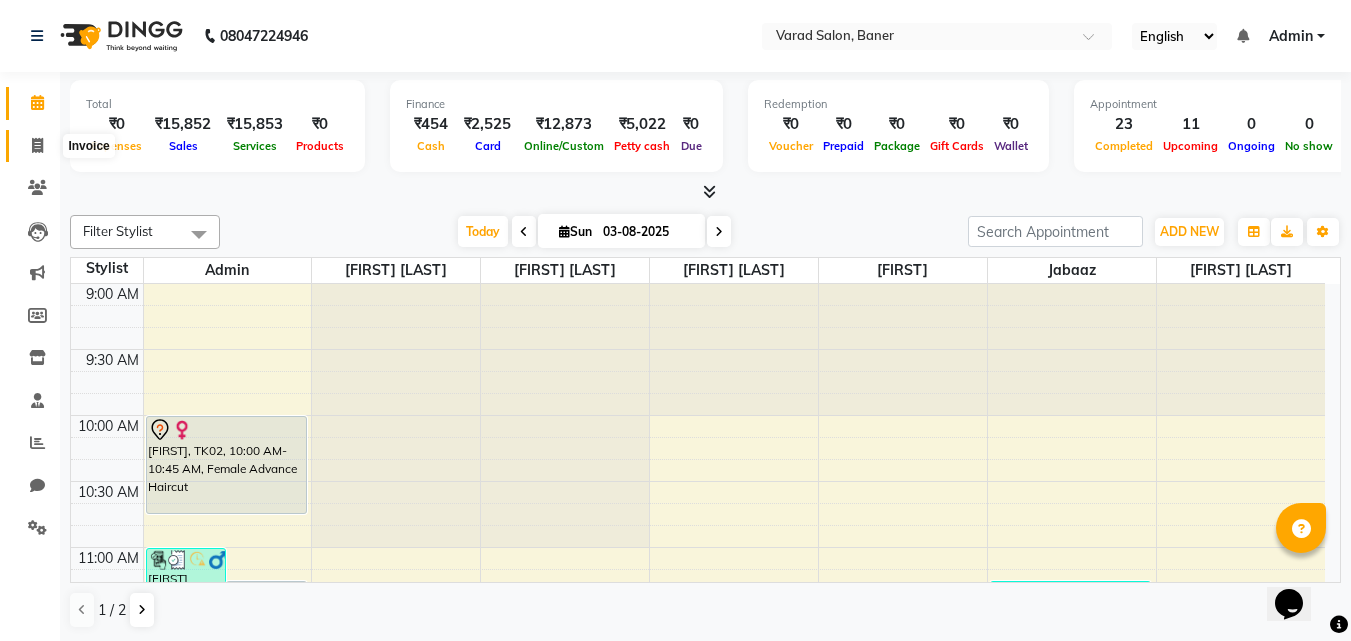 click 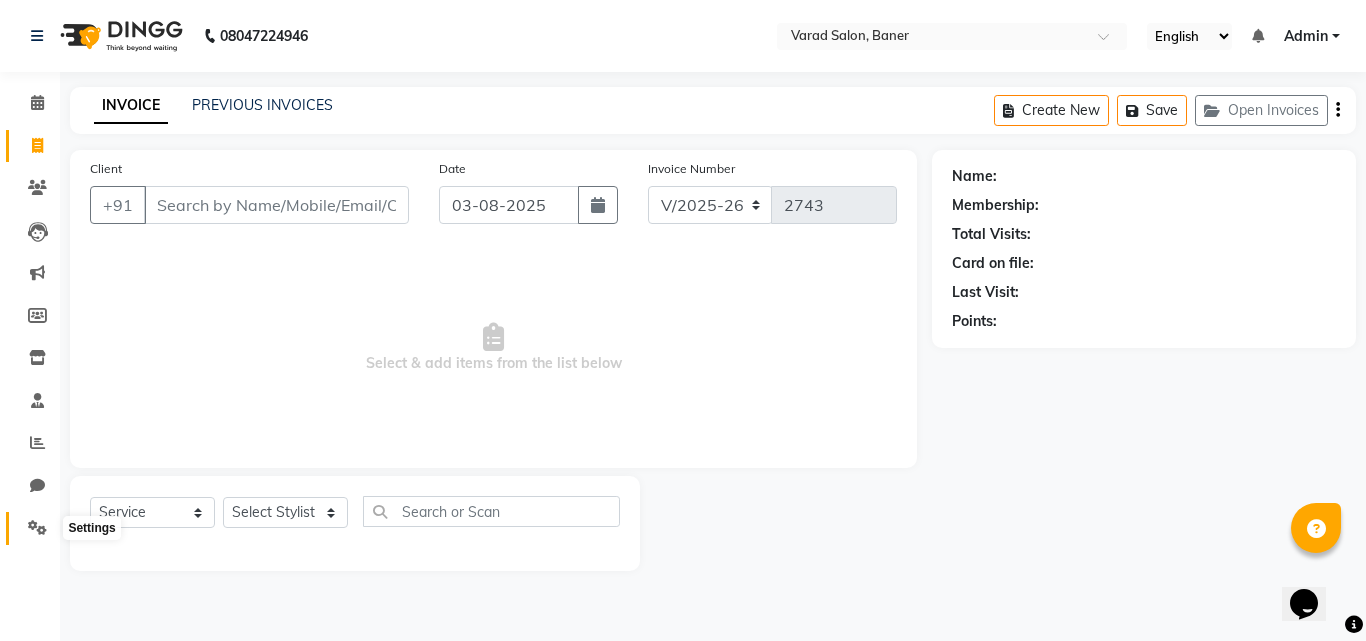 click 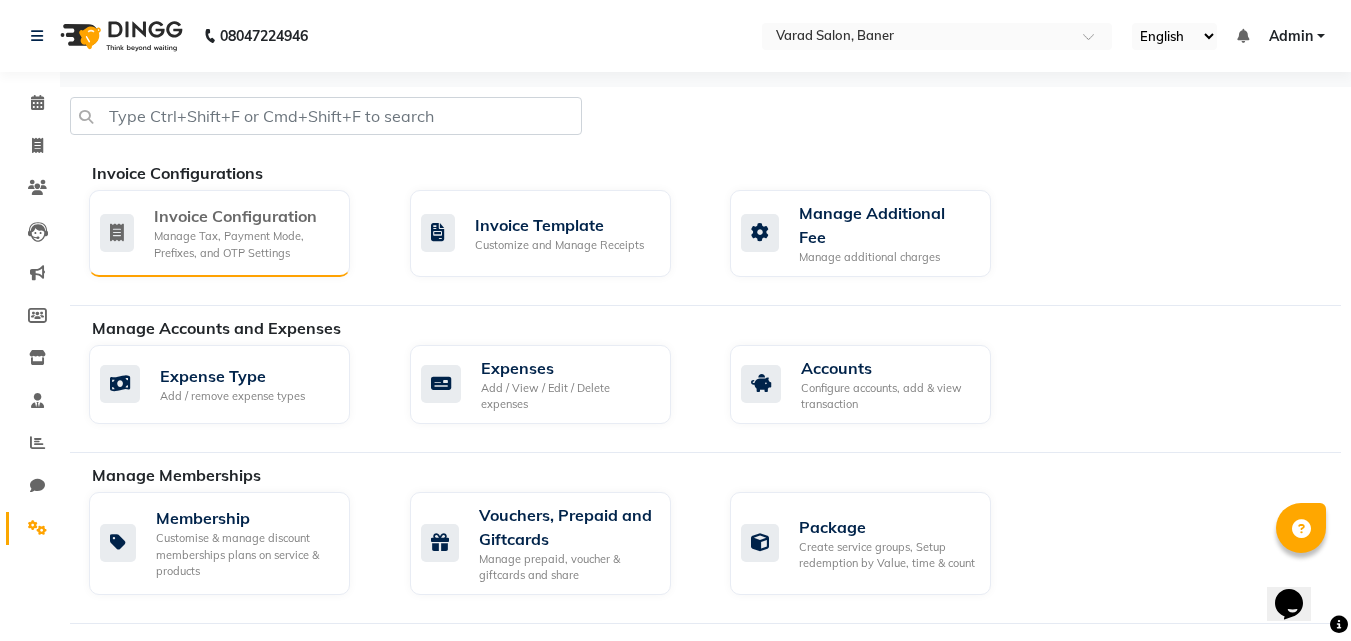 click on "Manage Tax, Payment Mode, Prefixes, and OTP Settings" 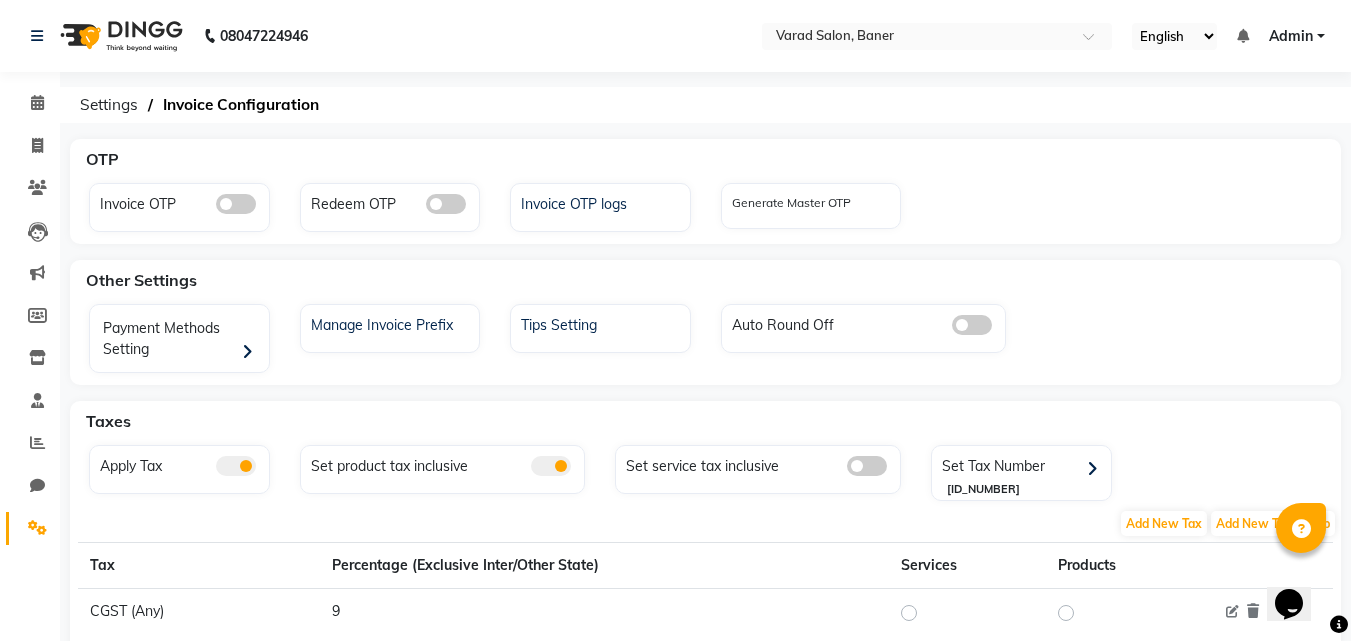 click 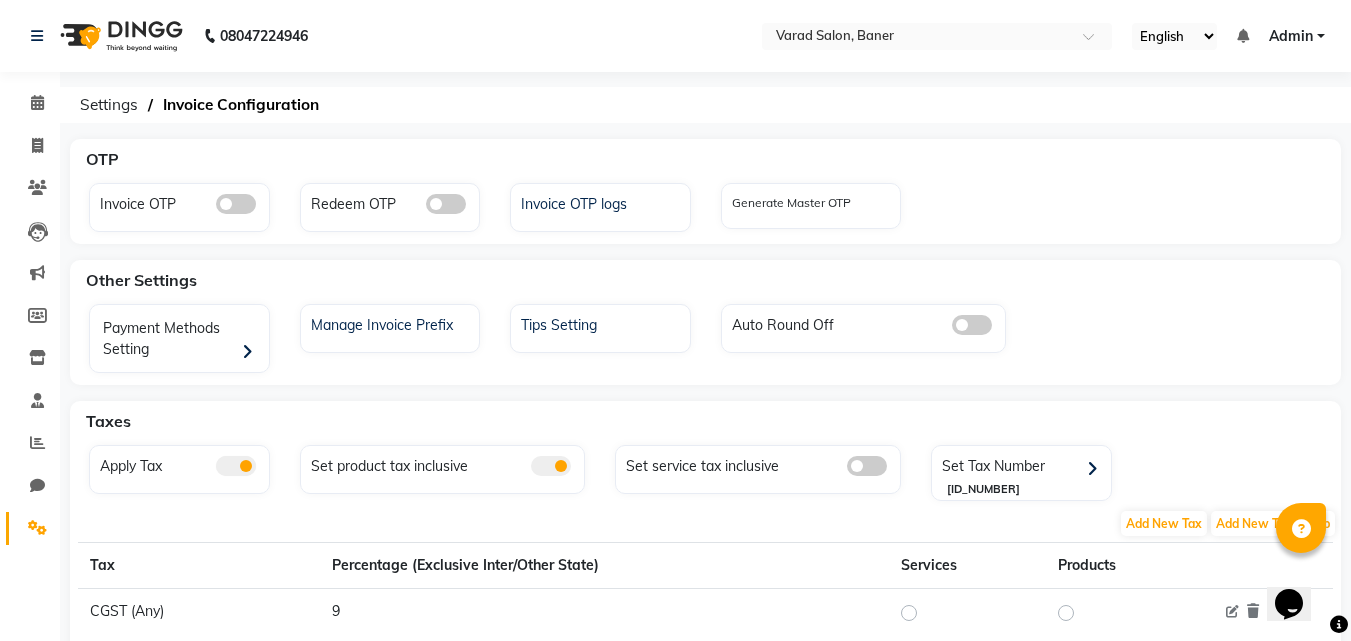 click 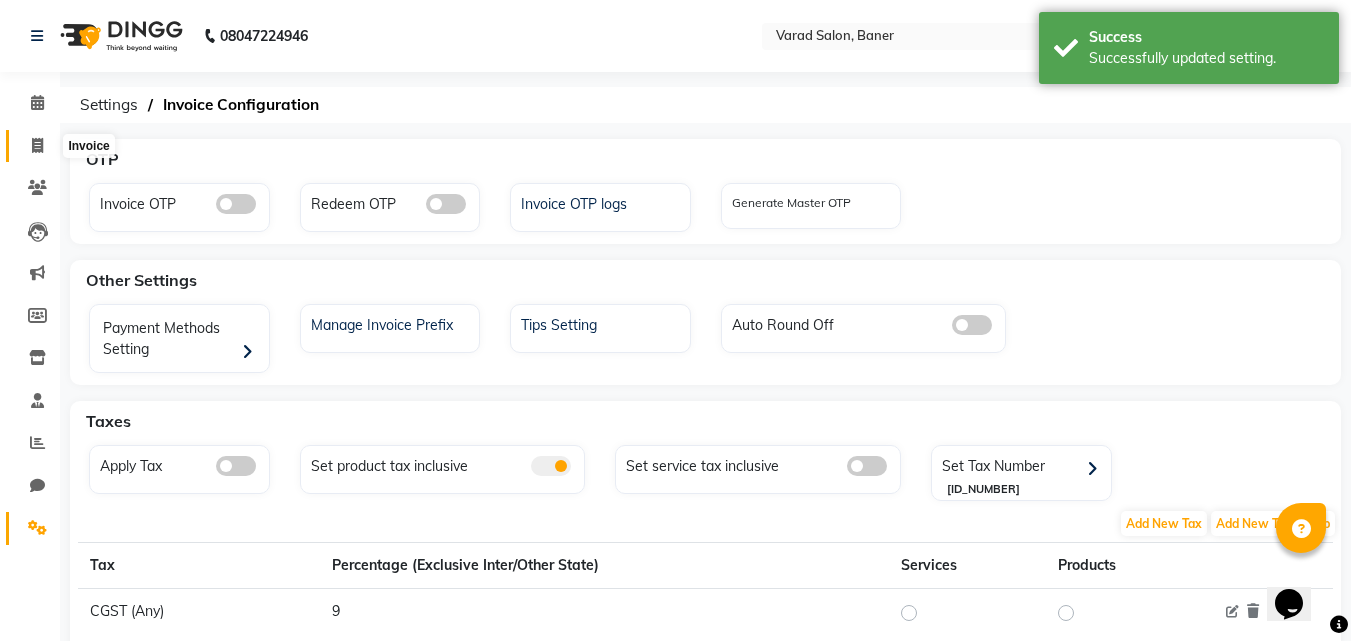 click 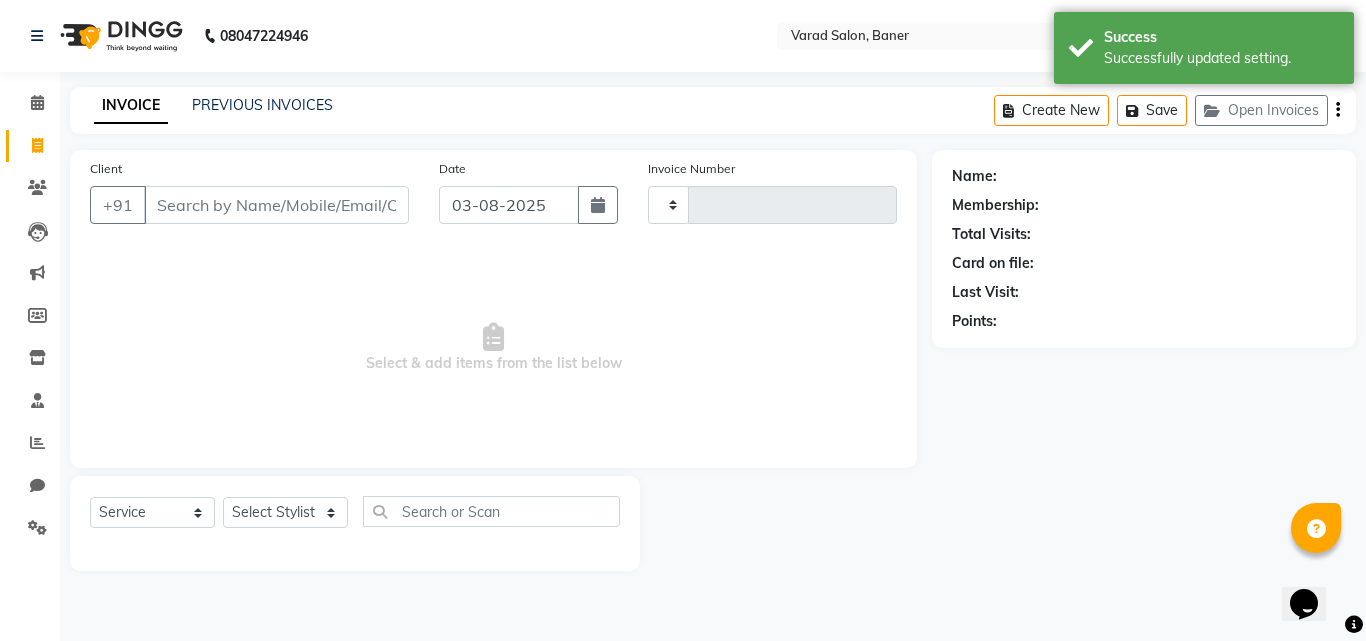 type on "2743" 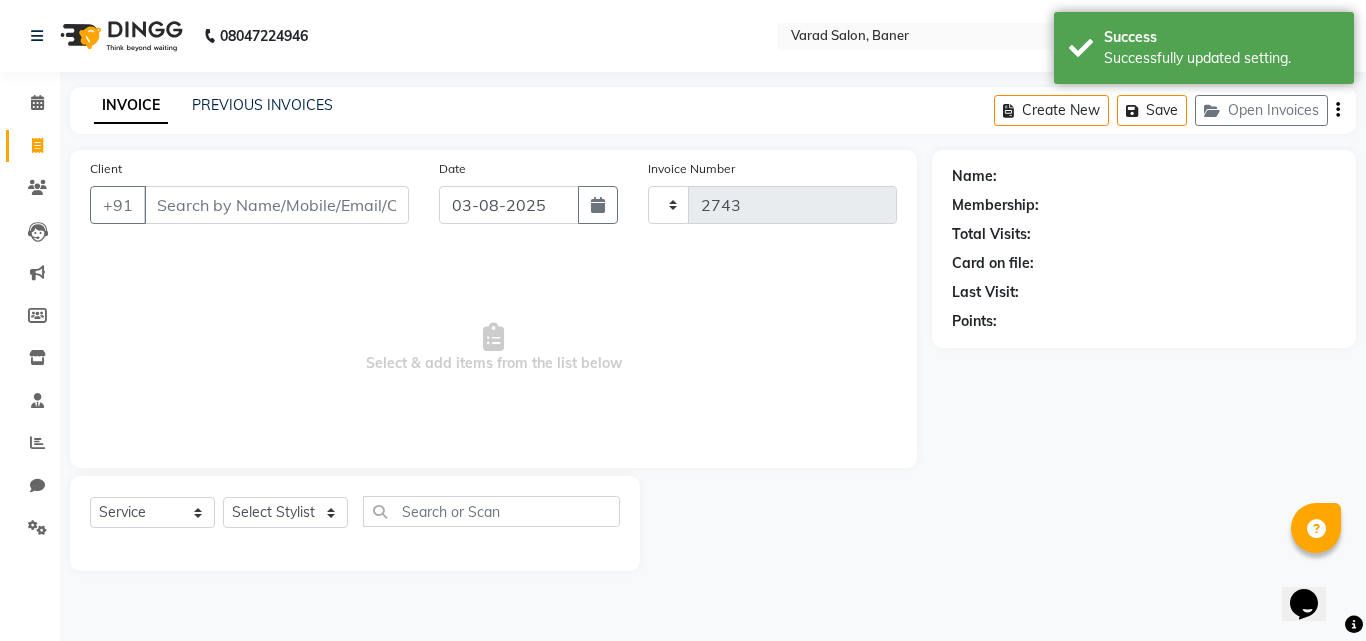 select on "7115" 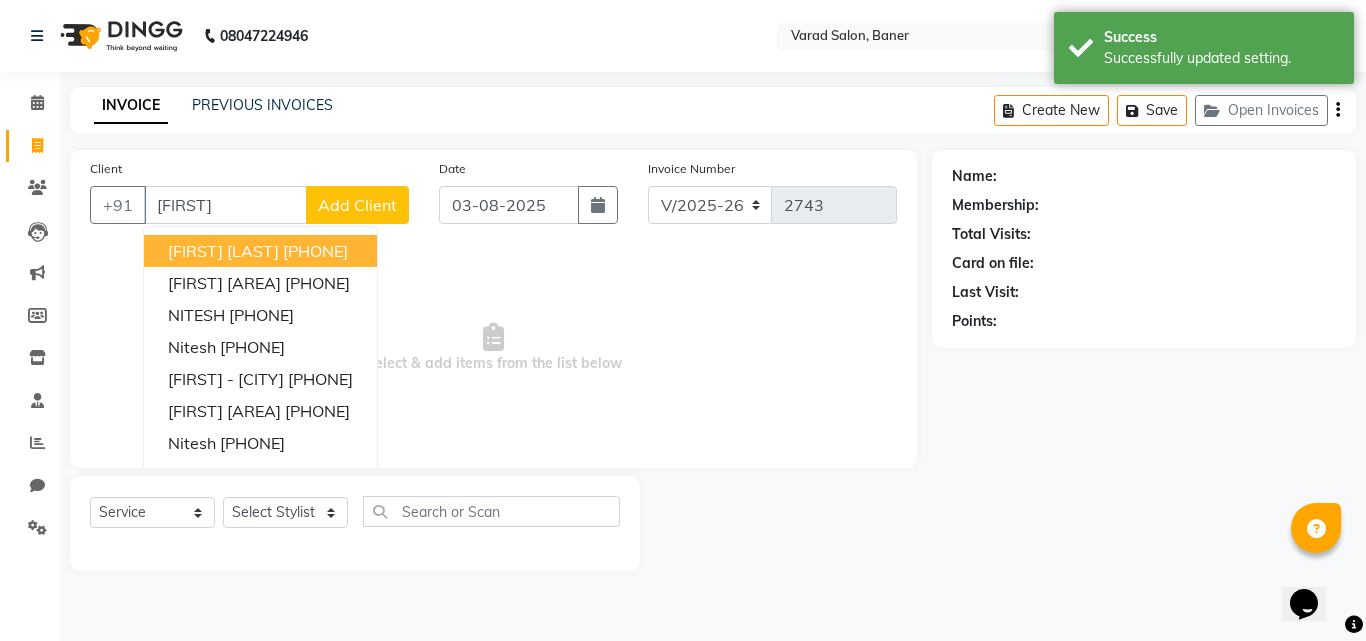click on "[FIRST] [LAST]" at bounding box center (223, 251) 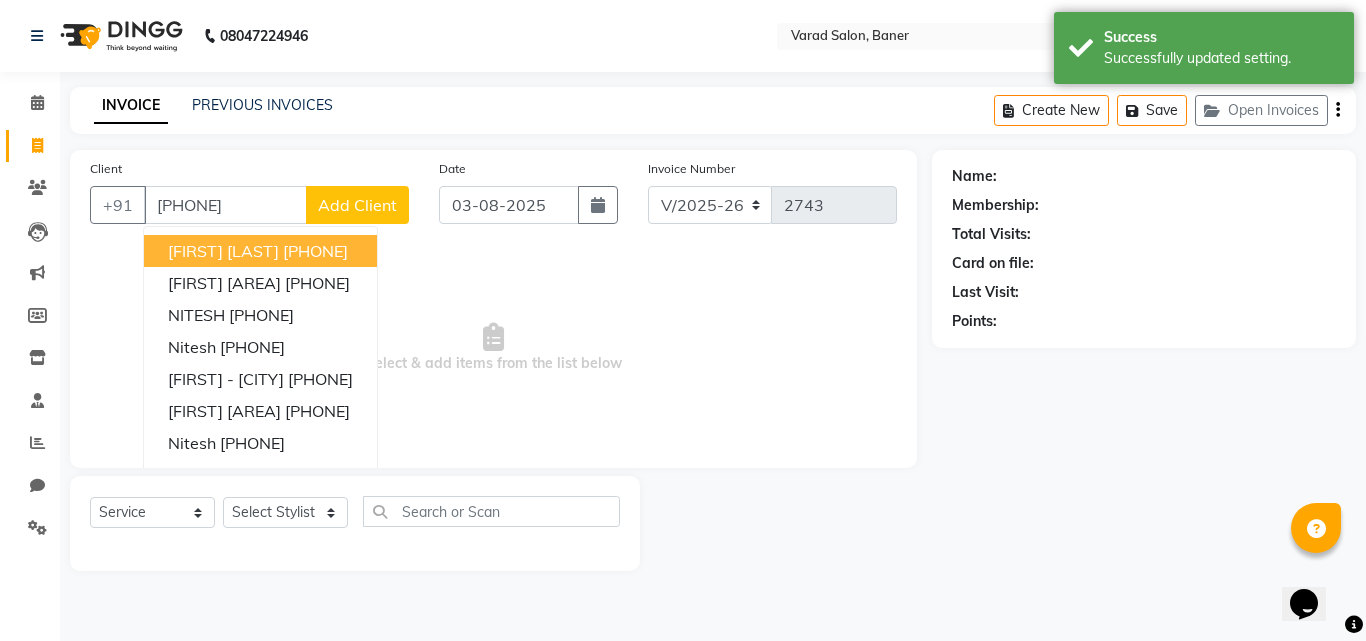 type on "[PHONE]" 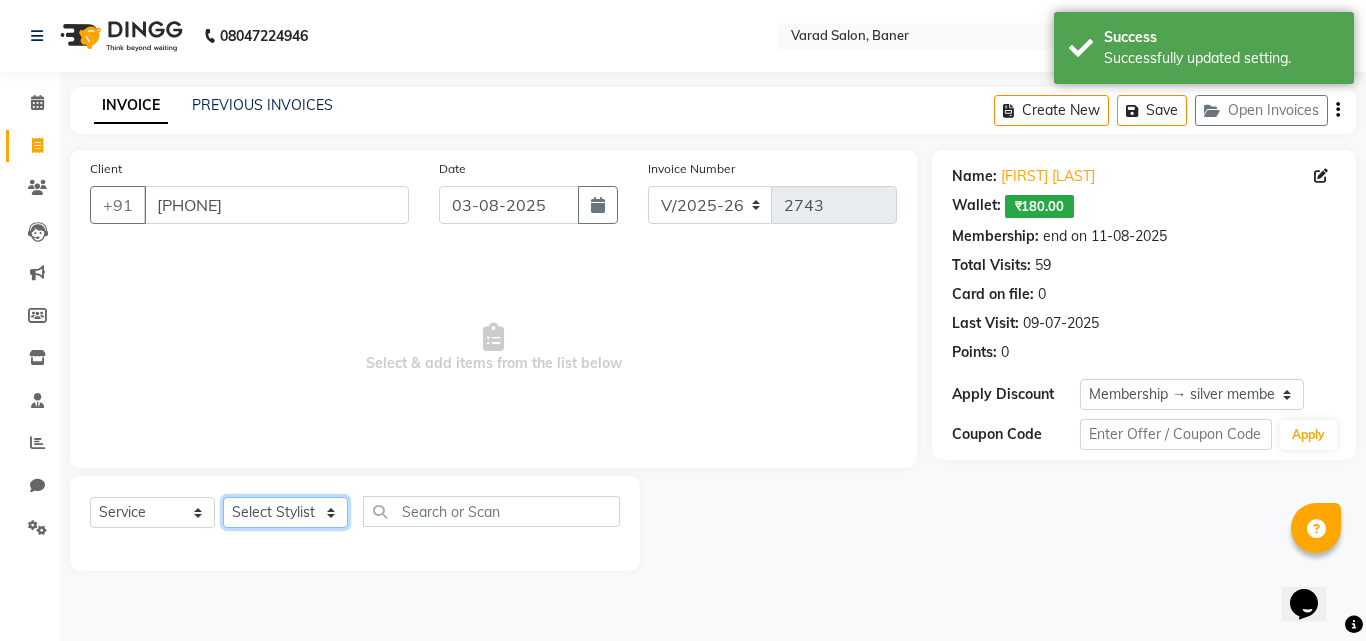 click on "Select Stylist Admin [FIRST] [LAST] [FIRST] [LAST] [FIRST] [LAST] [FIRST] [LAST] [FIRST] [LAST] [FIRST] [LAST] [FIRST] [LAST] [FIRST] [LAST] [FIRST] [LAST] [FIRST] [LAST] [FIRST] [LAST]" 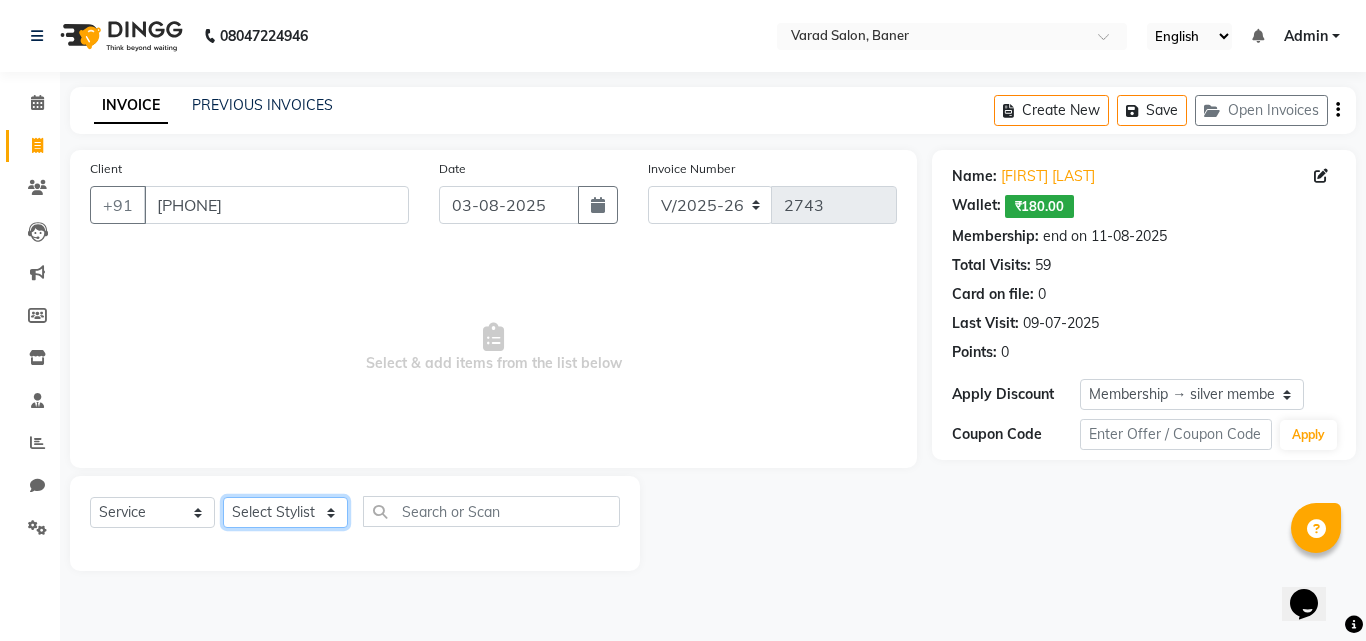 select on "60259" 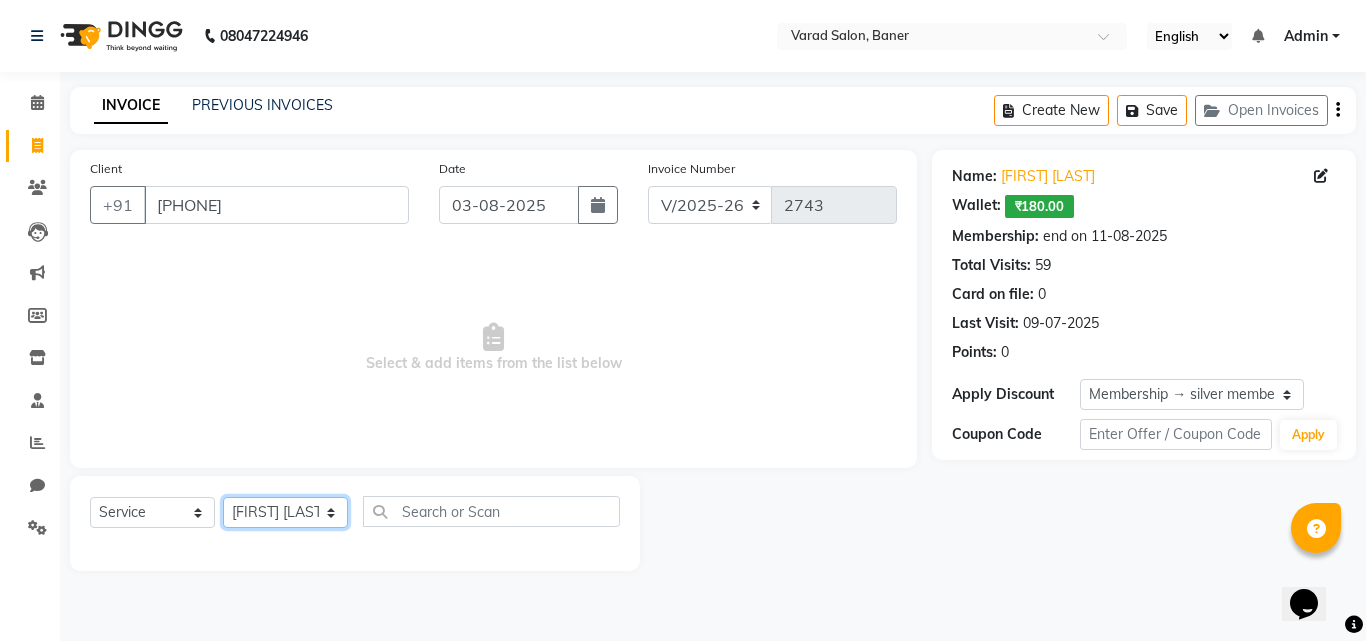 click on "Select Stylist Admin [FIRST] [LAST] [FIRST] [LAST] [FIRST] [LAST] [FIRST] [LAST] [FIRST] [LAST] [FIRST] [LAST] [FIRST] [LAST] [FIRST] [LAST] [FIRST] [LAST] [FIRST] [LAST] [FIRST] [LAST]" 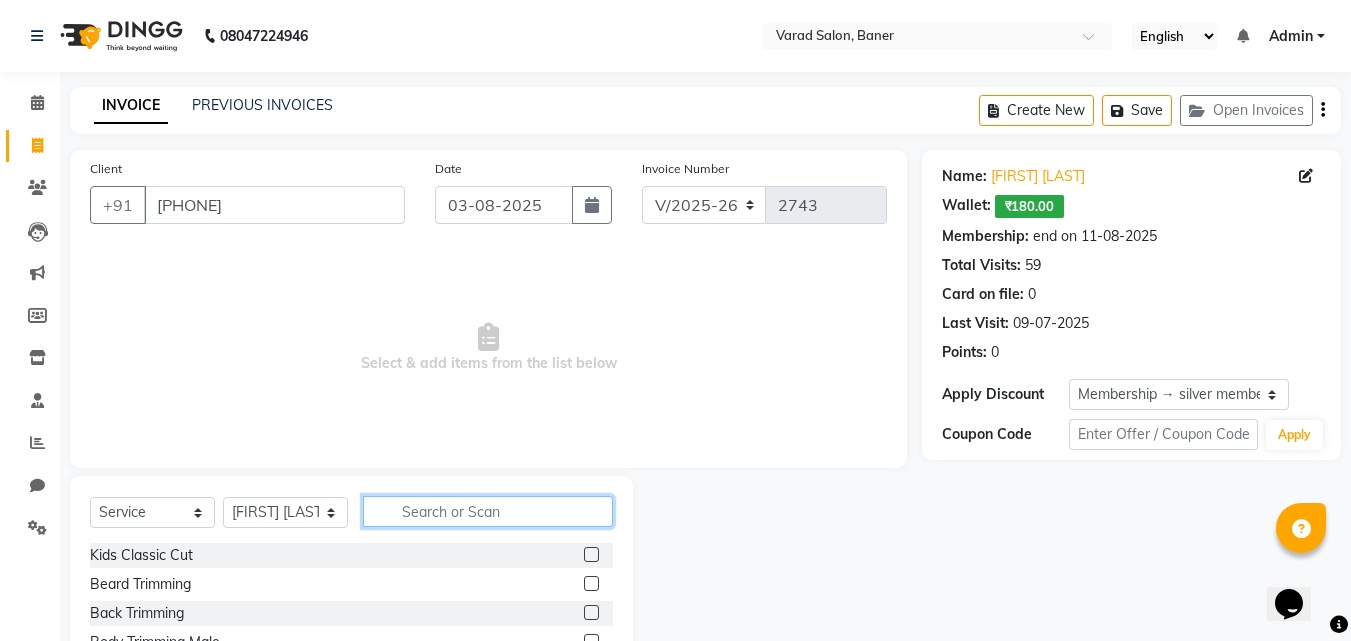 click 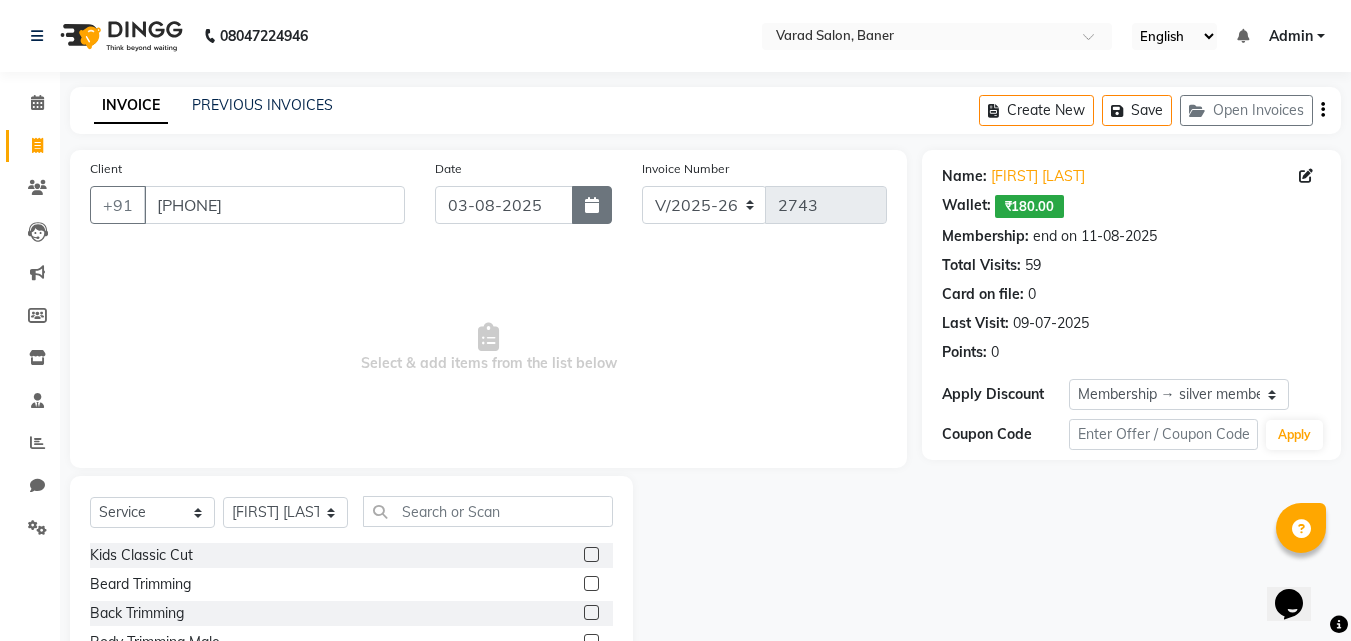 click 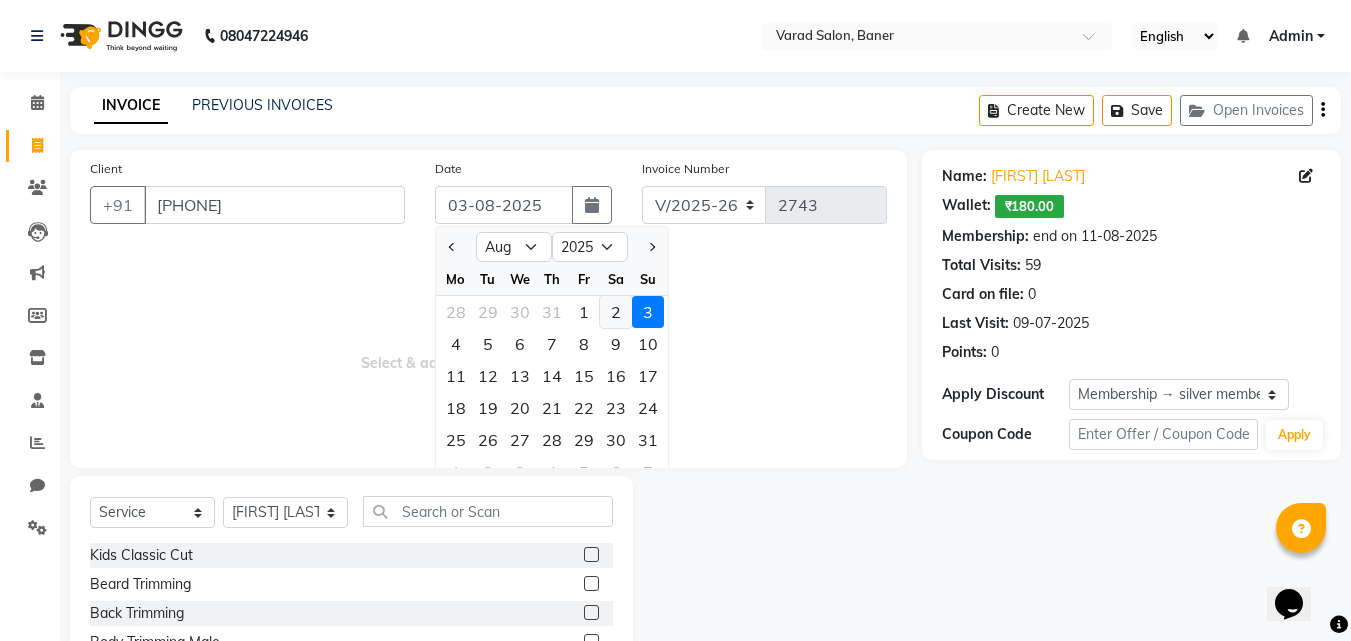 click on "2" 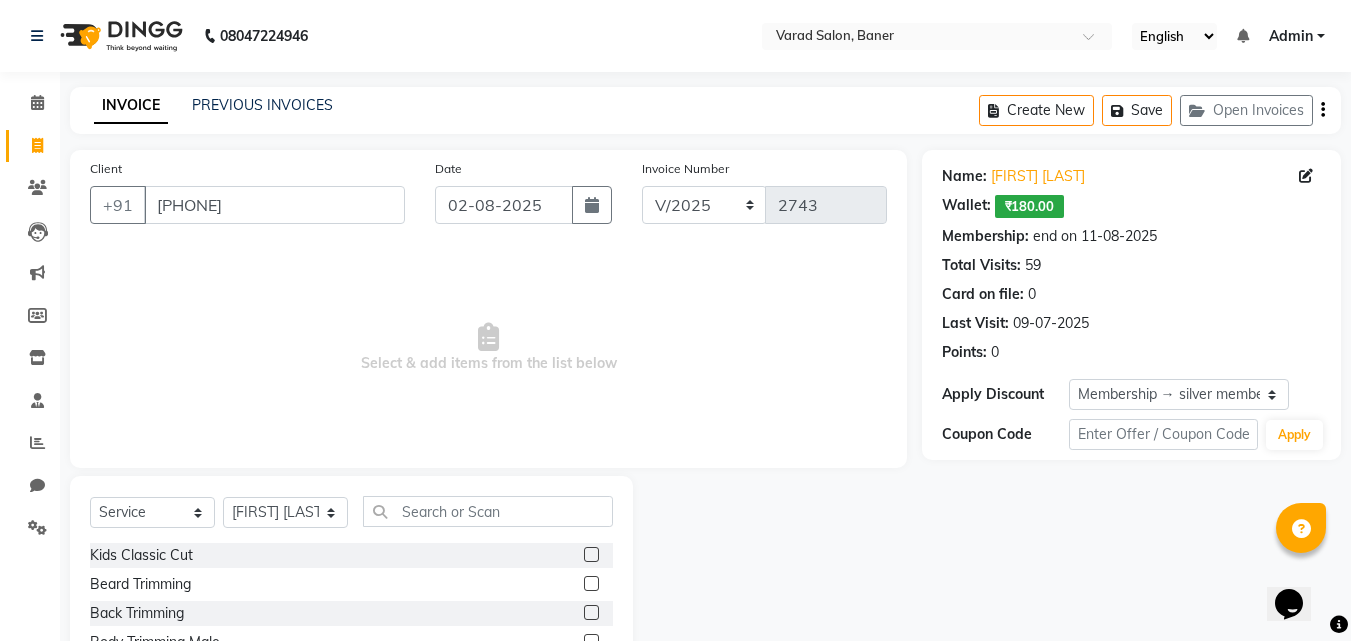 scroll, scrollTop: 160, scrollLeft: 0, axis: vertical 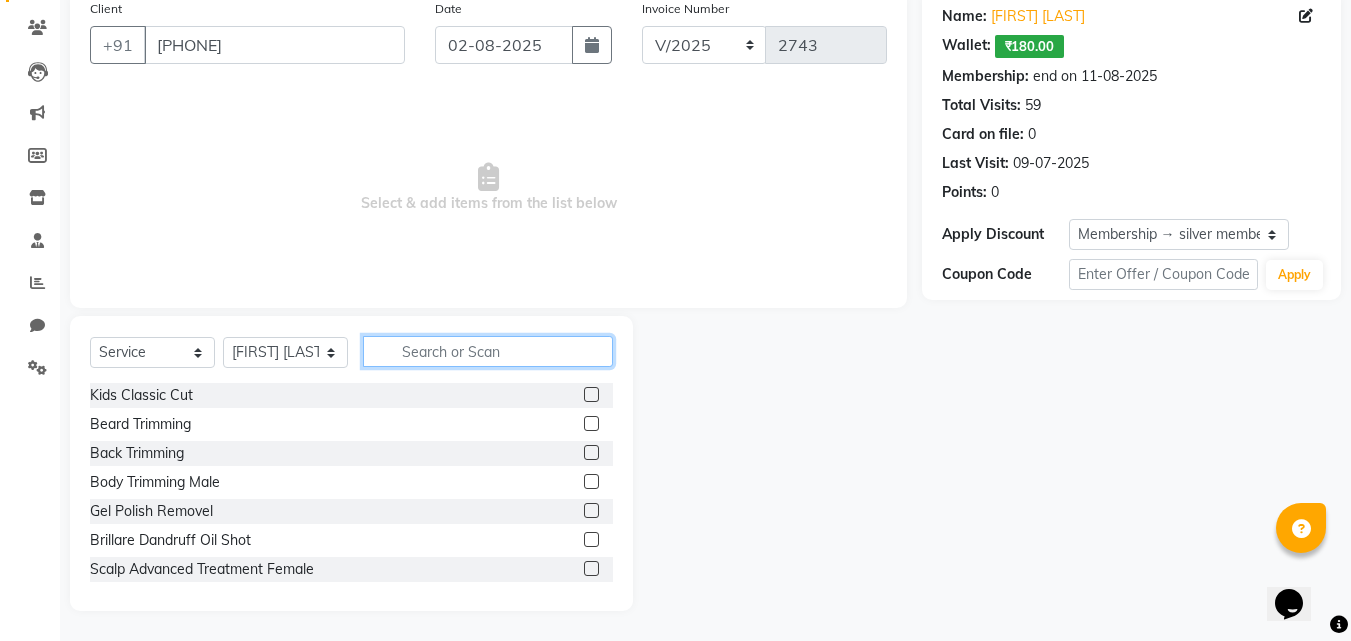 click 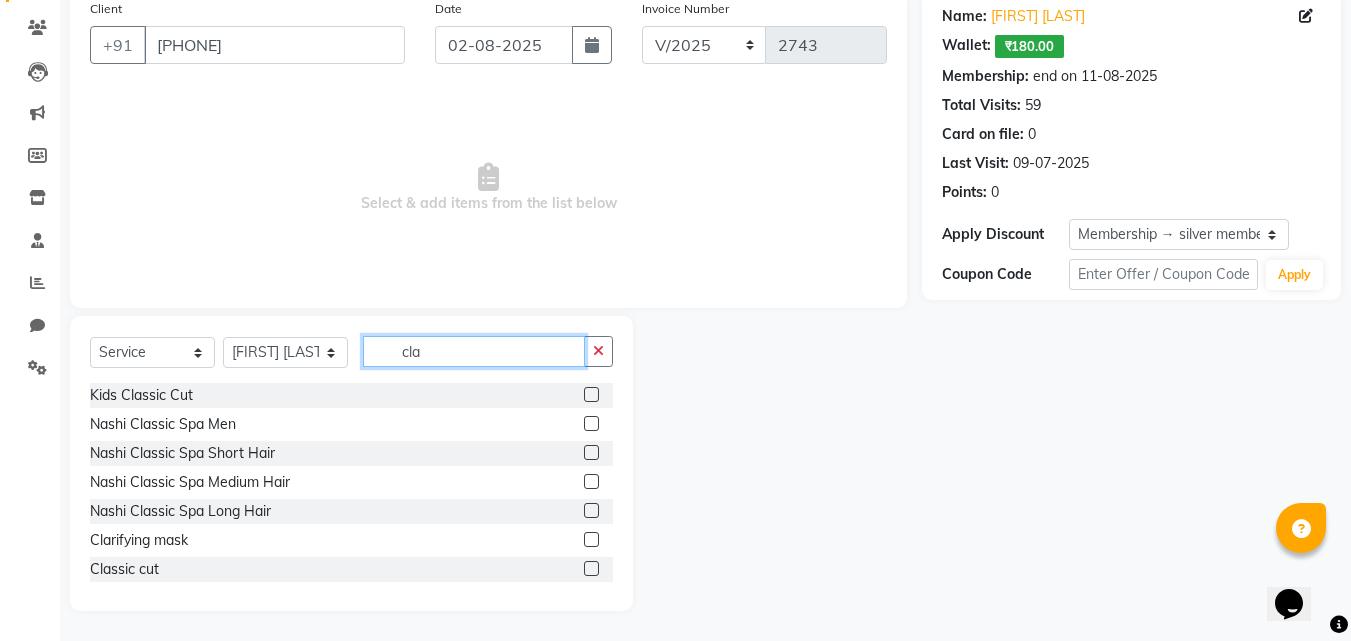 type on "cla" 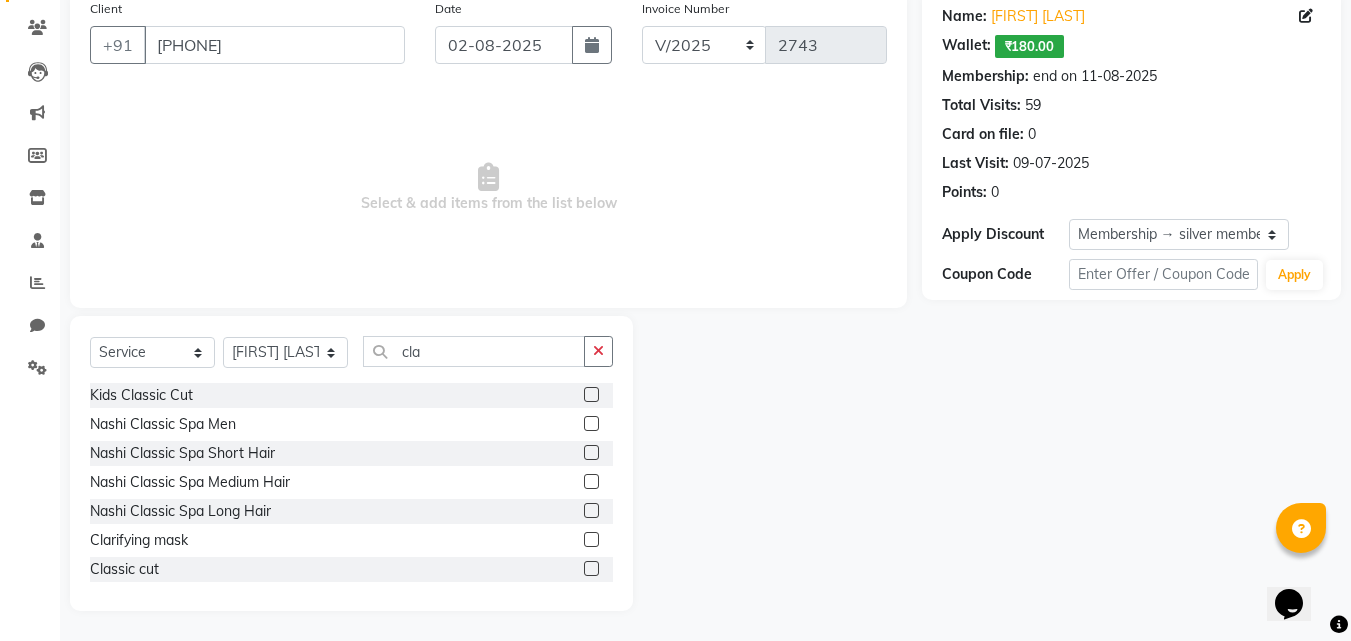 click 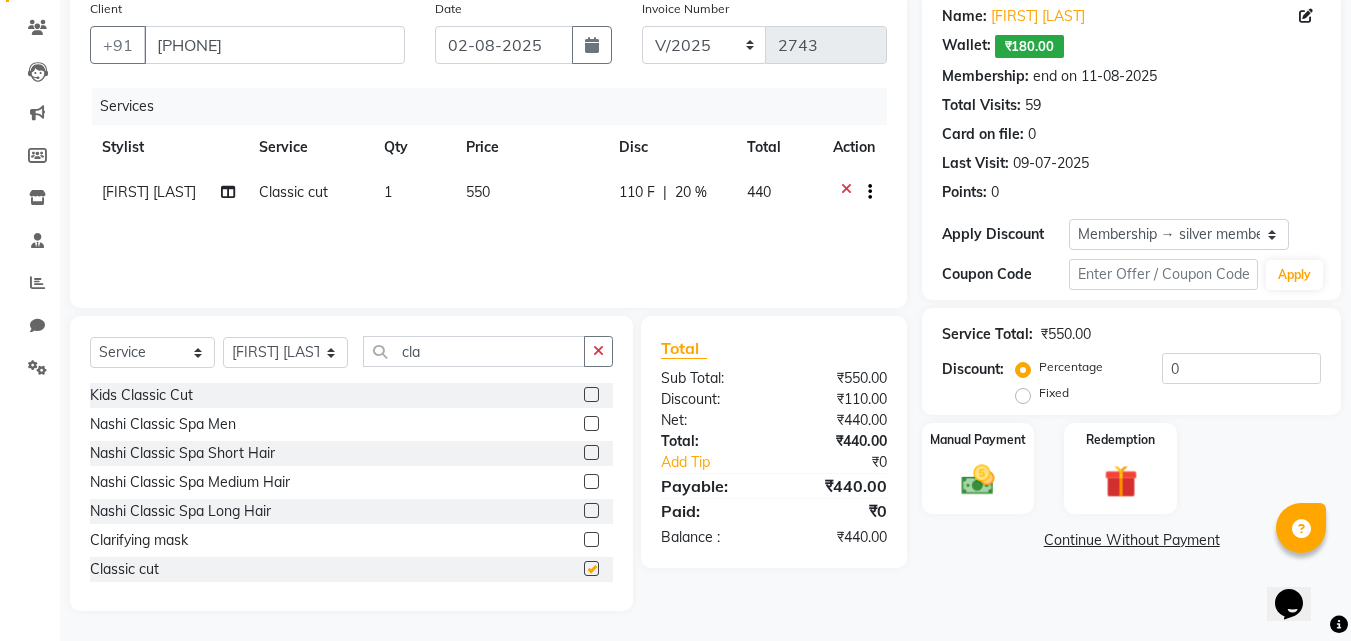 checkbox on "false" 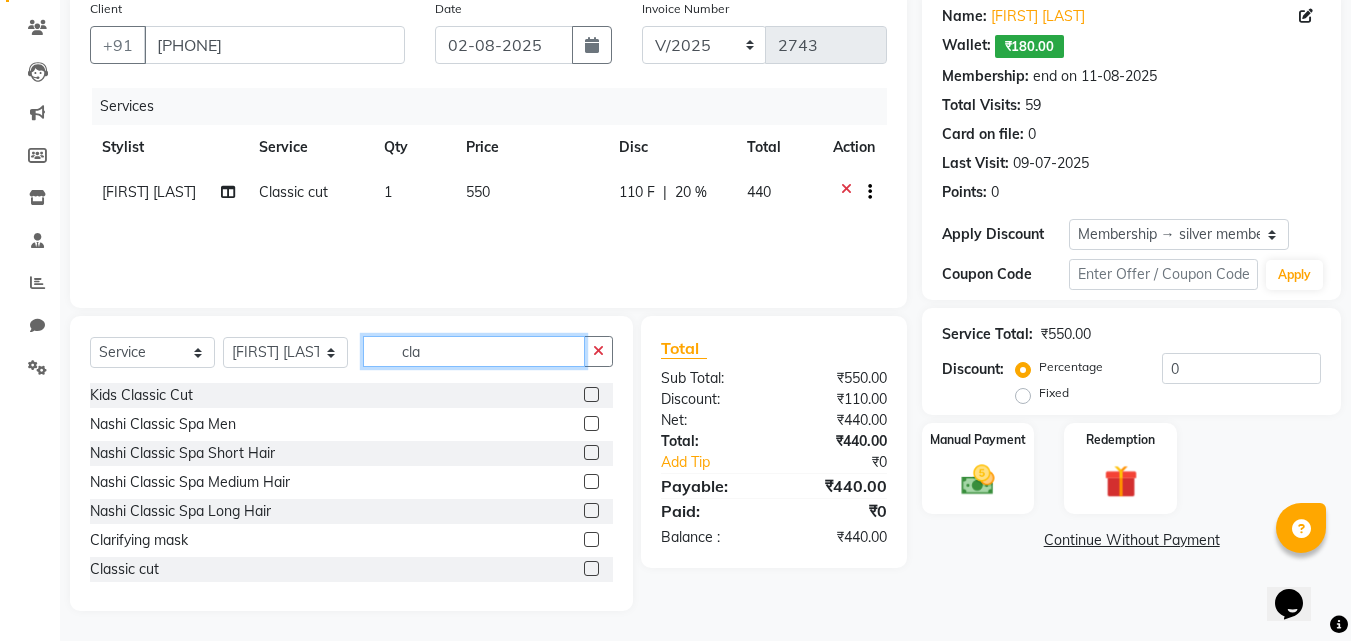 click on "cla" 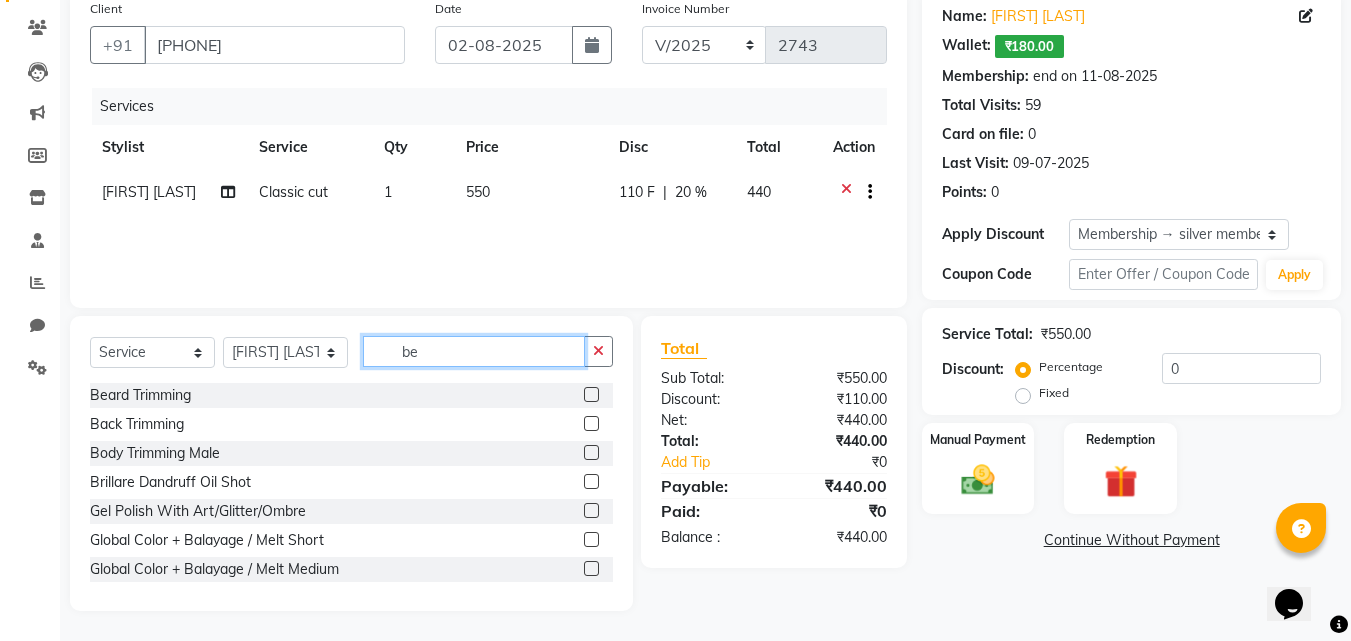 scroll, scrollTop: 117, scrollLeft: 0, axis: vertical 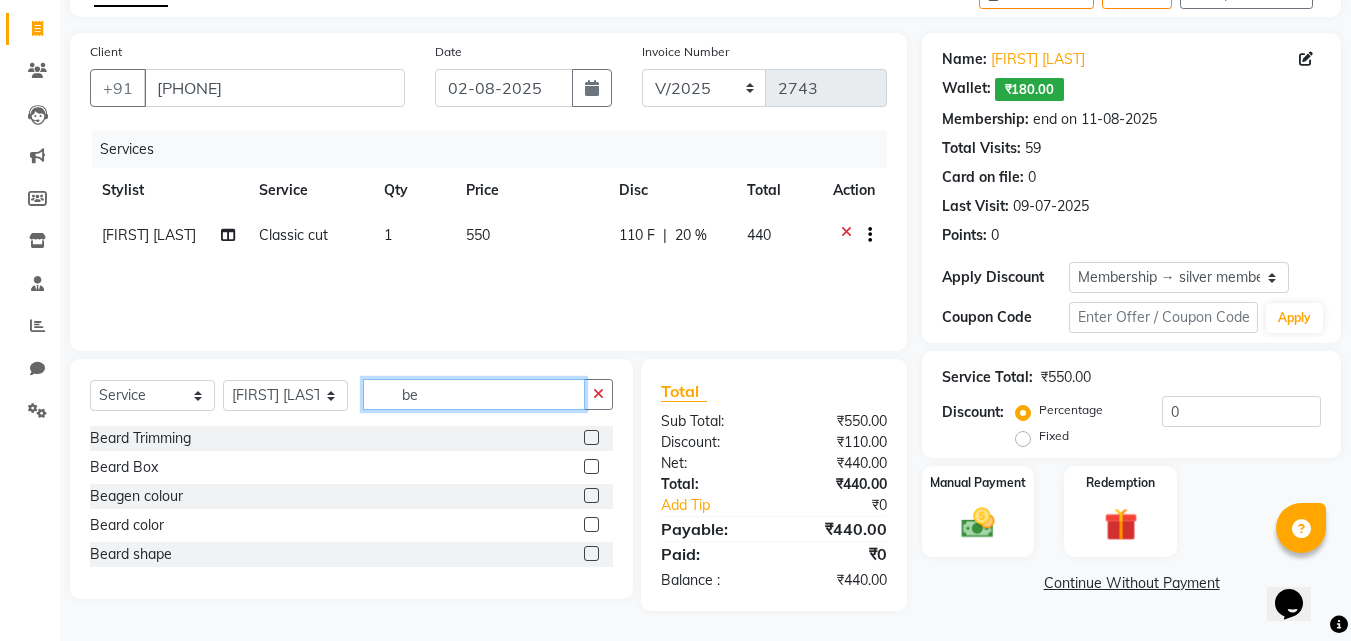 type on "be" 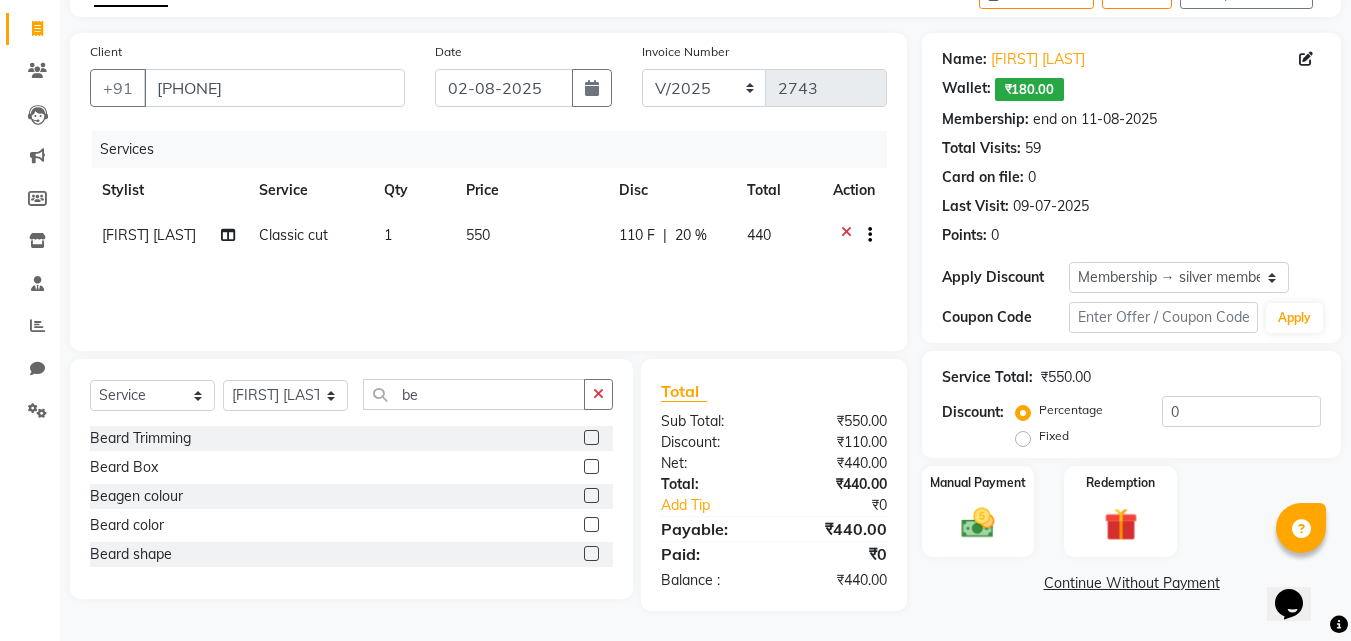 click 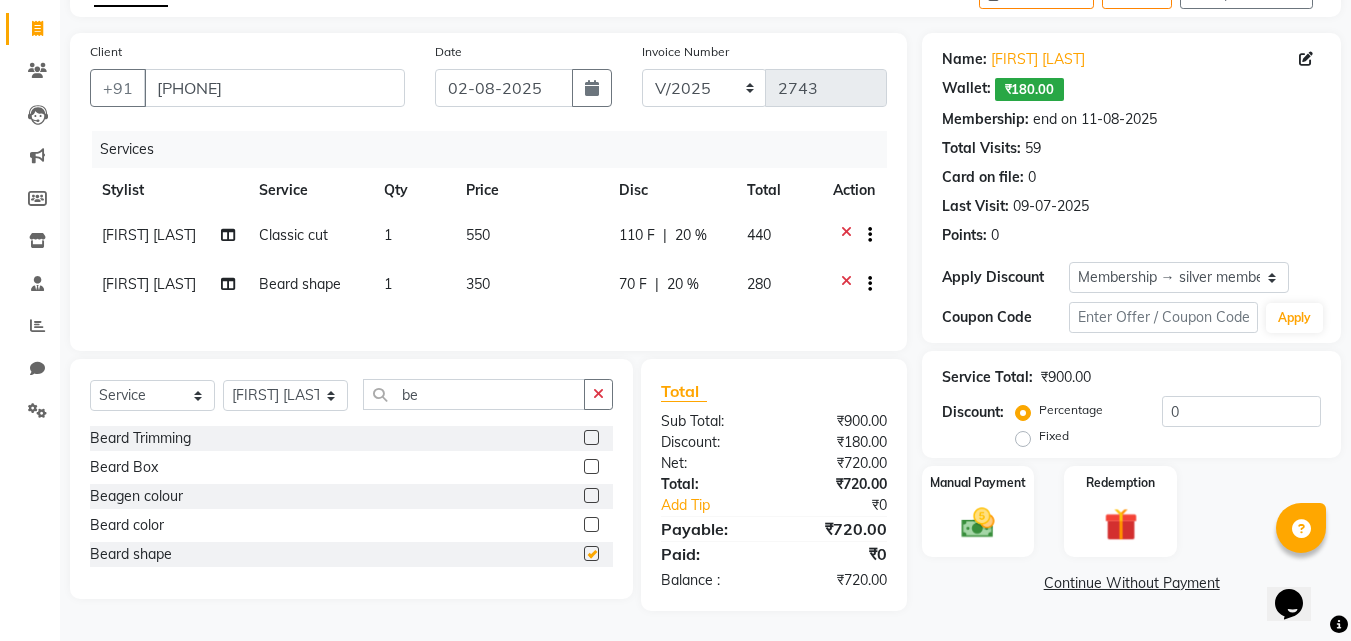 checkbox on "false" 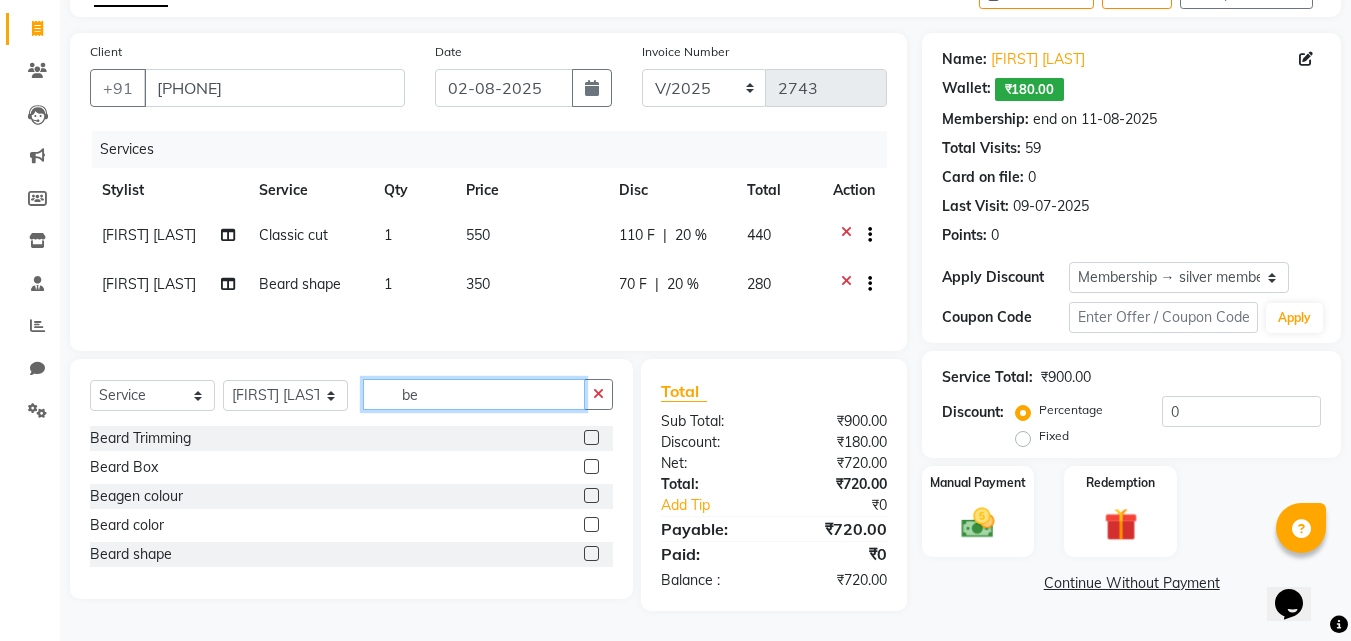 click on "be" 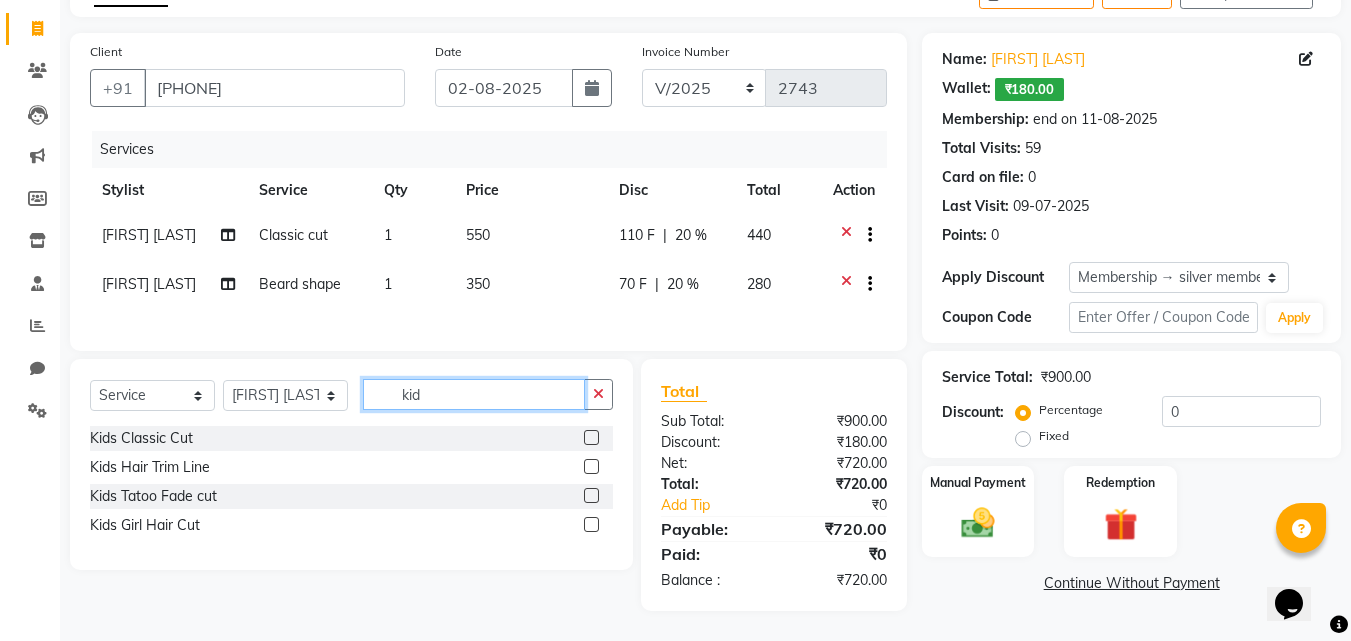 type on "kid" 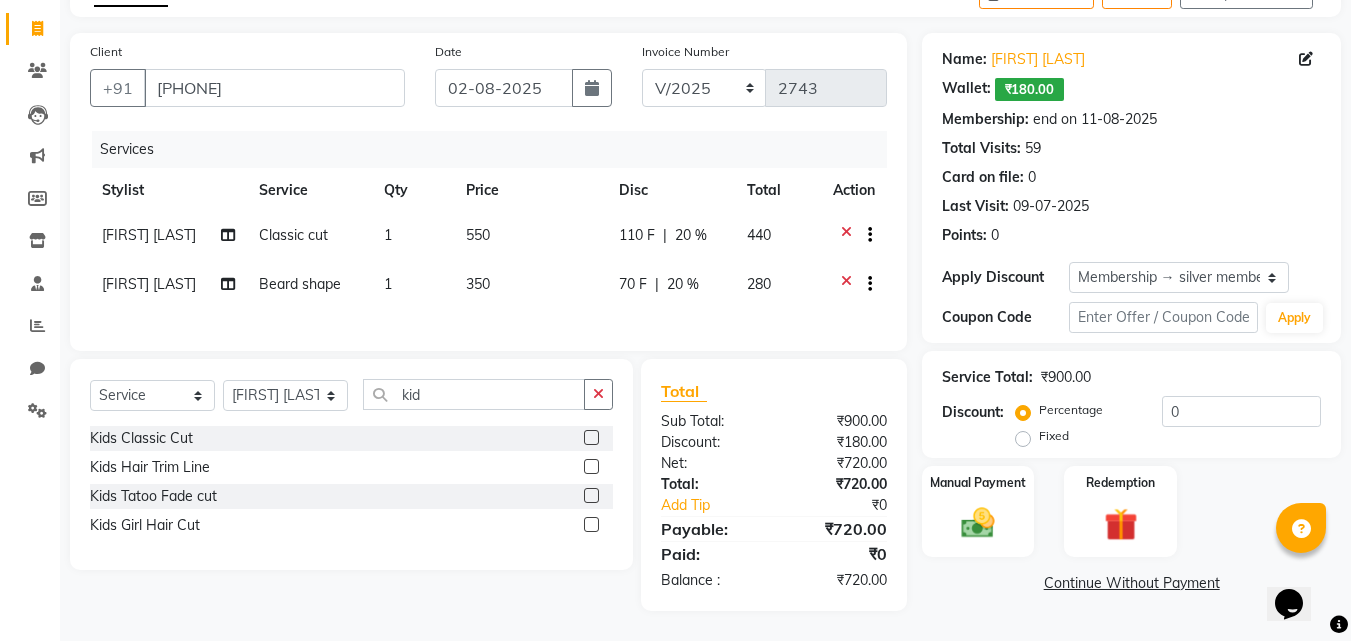 click 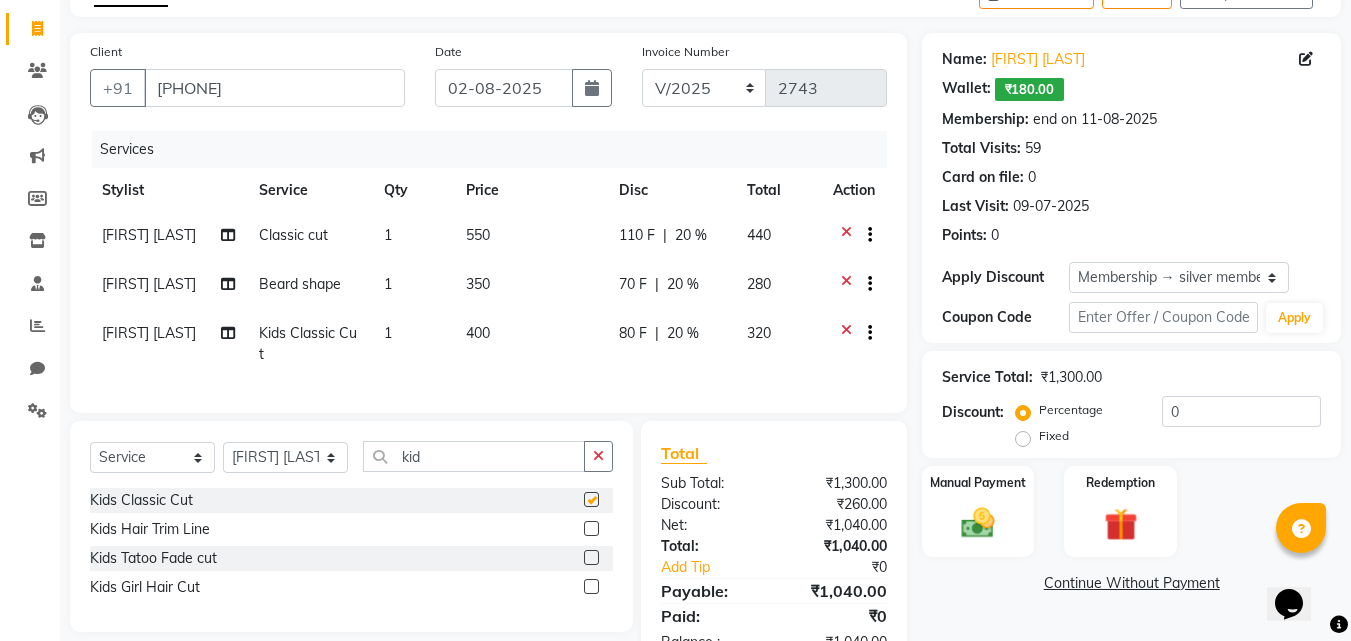 checkbox on "false" 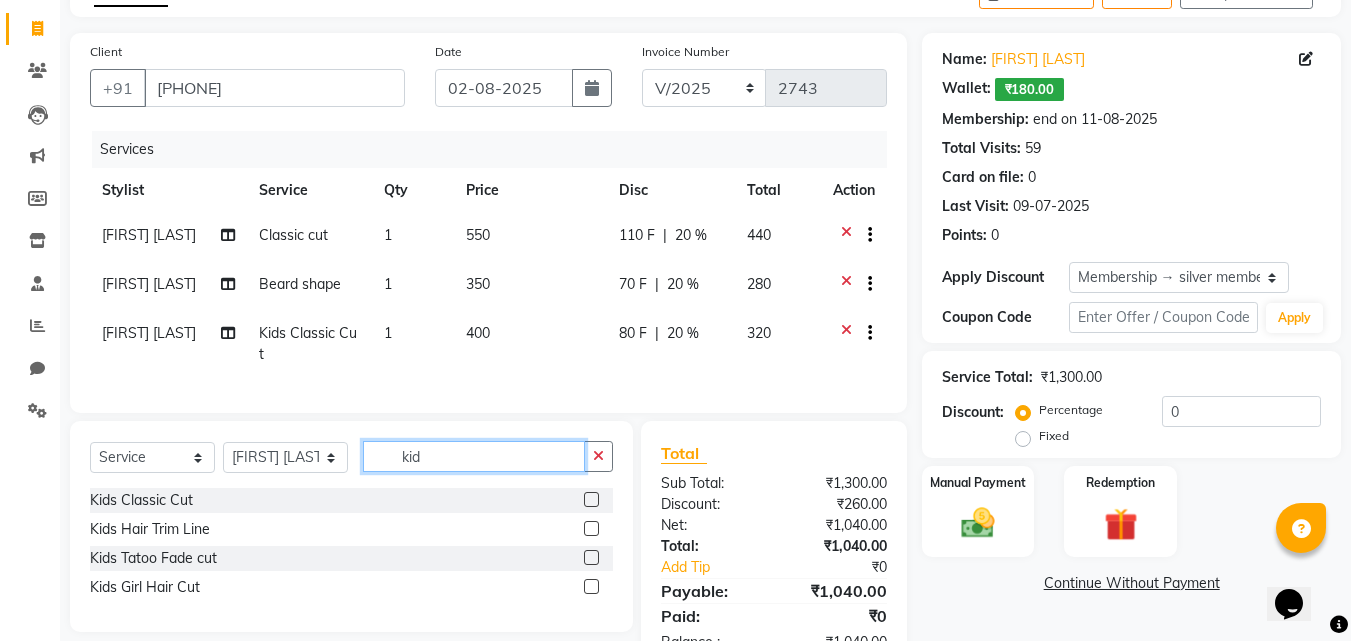 click on "kid" 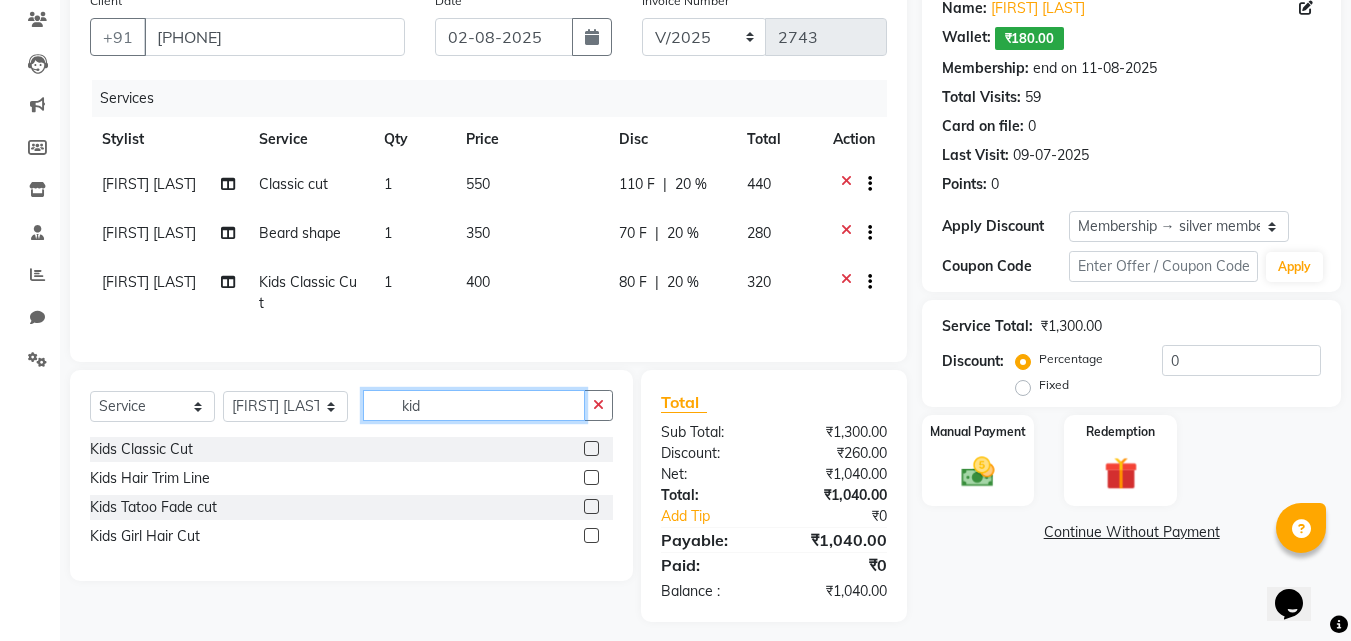 scroll, scrollTop: 194, scrollLeft: 0, axis: vertical 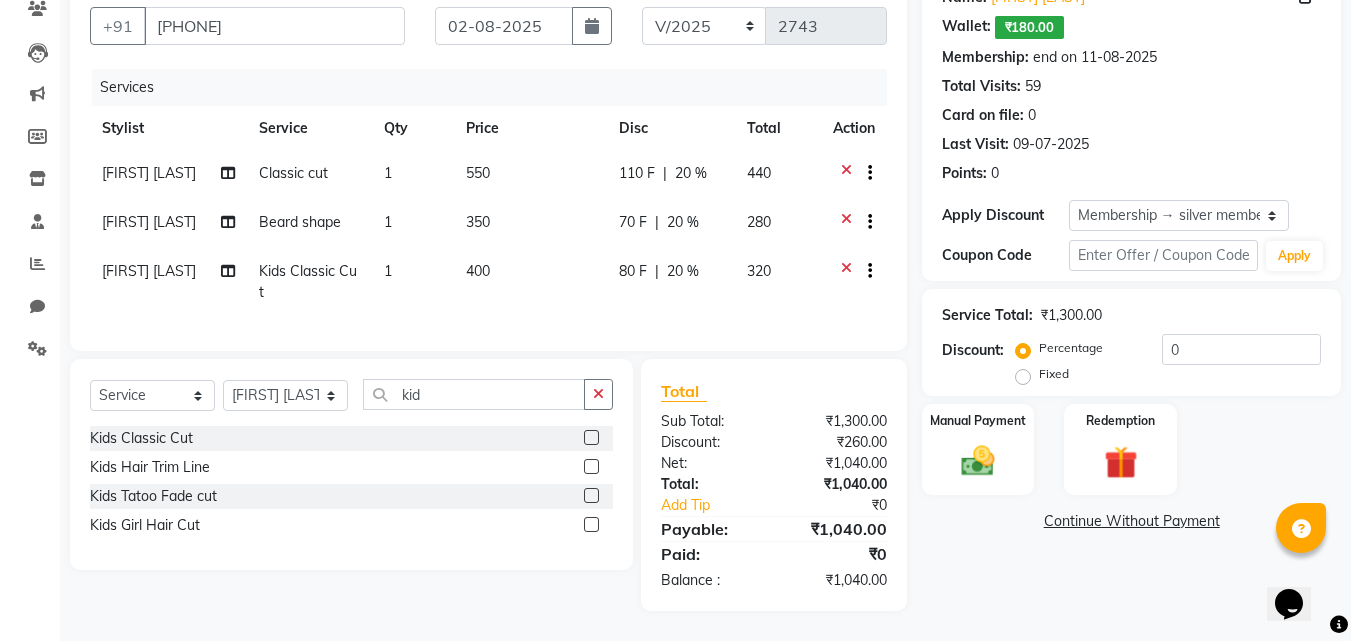 click on "Name: [FIRST] [LAST]  Wallet:   [CURRENCY]180.00  Membership: end on 11-08-2025 Total Visits:  59 Card on file:  0 Last Visit:   09-07-2025 Points:   0  Apply Discount Select Membership → silver membership Coupon Code Apply Service Total:  [CURRENCY]1,300.00  Discount:  Percentage   Fixed  0 Manual Payment Redemption  Continue Without Payment" 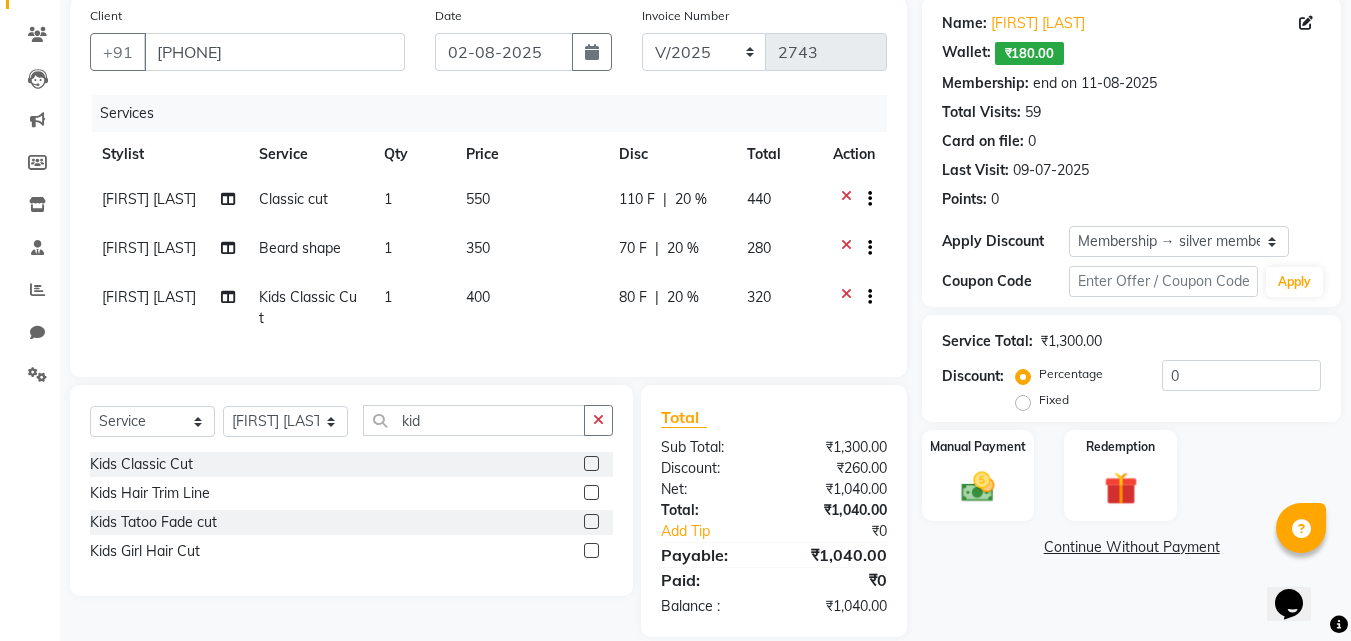 scroll, scrollTop: 194, scrollLeft: 0, axis: vertical 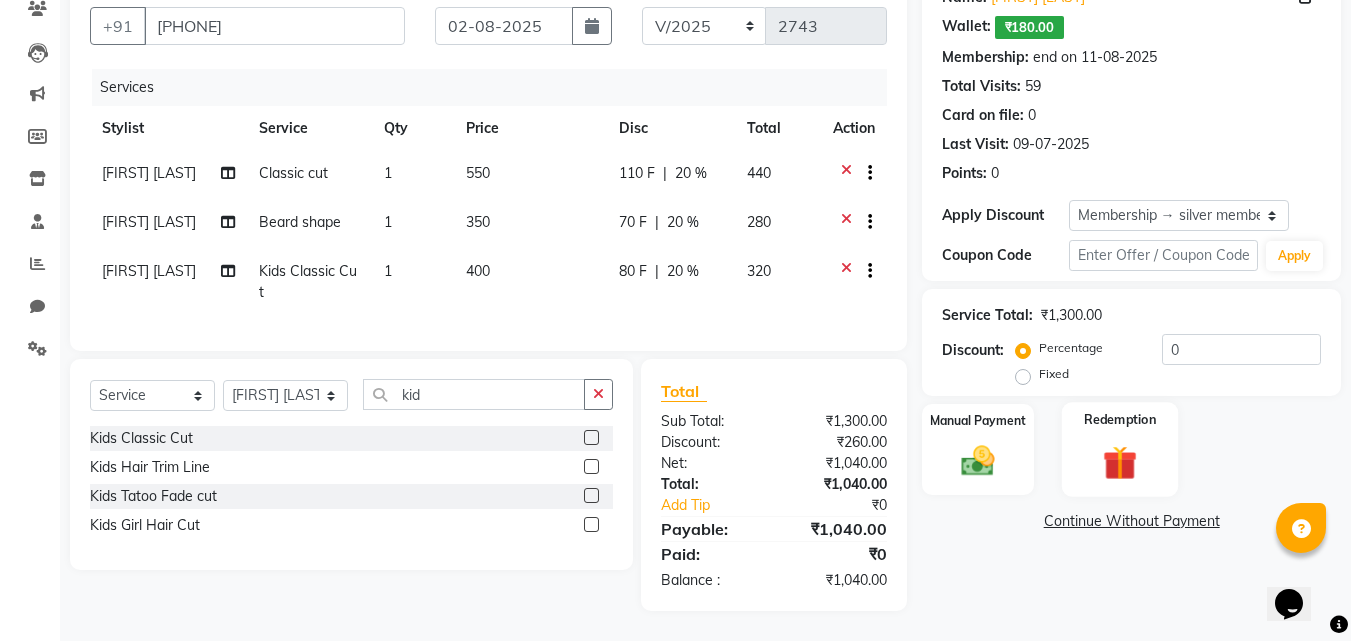 click 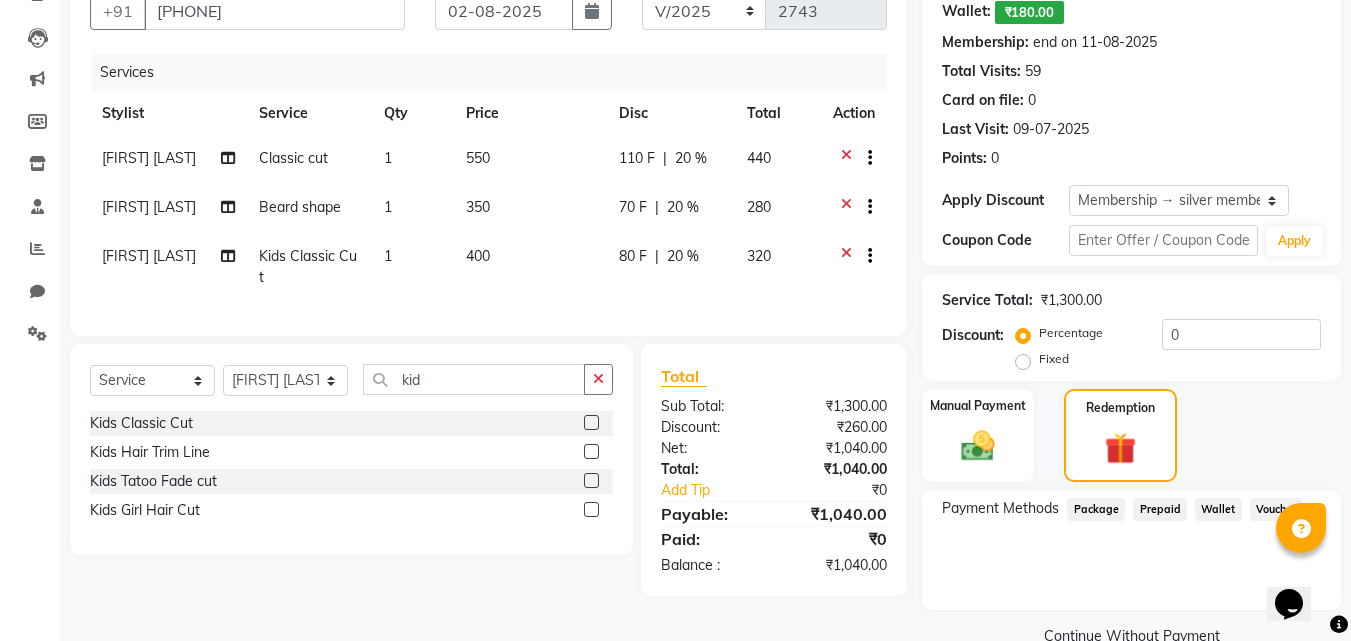 click on "Wallet" 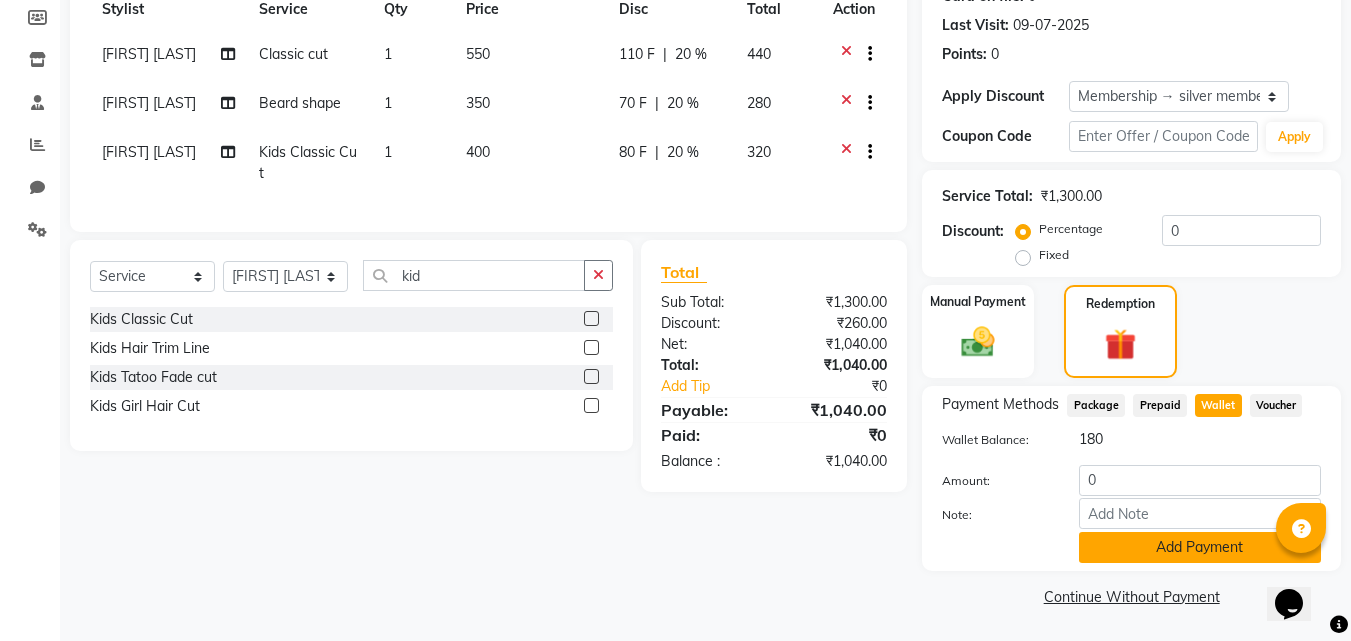 scroll, scrollTop: 299, scrollLeft: 0, axis: vertical 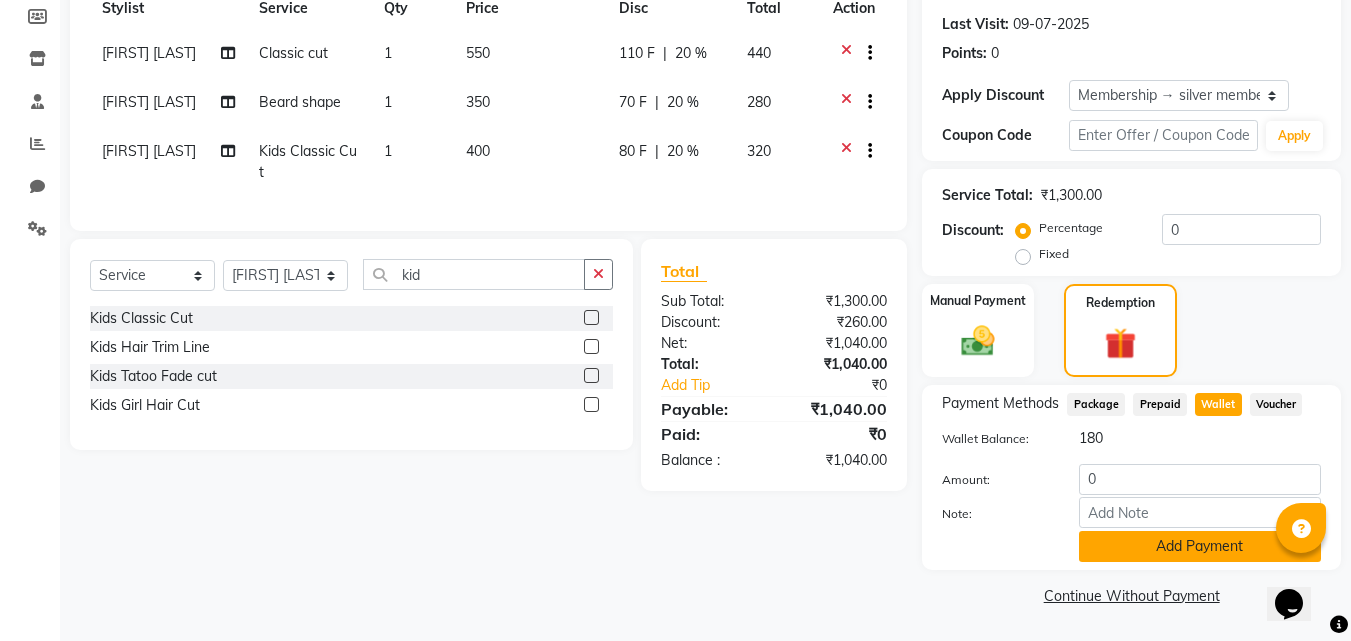 click on "Add Payment" 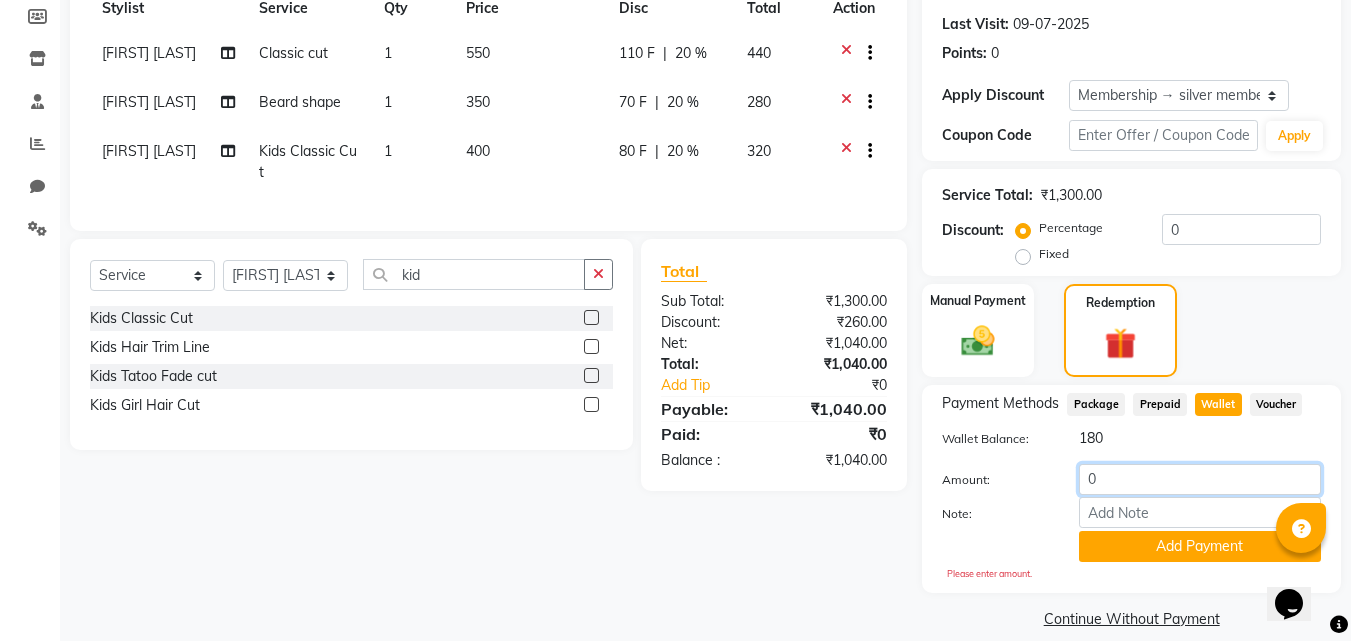 click on "0" 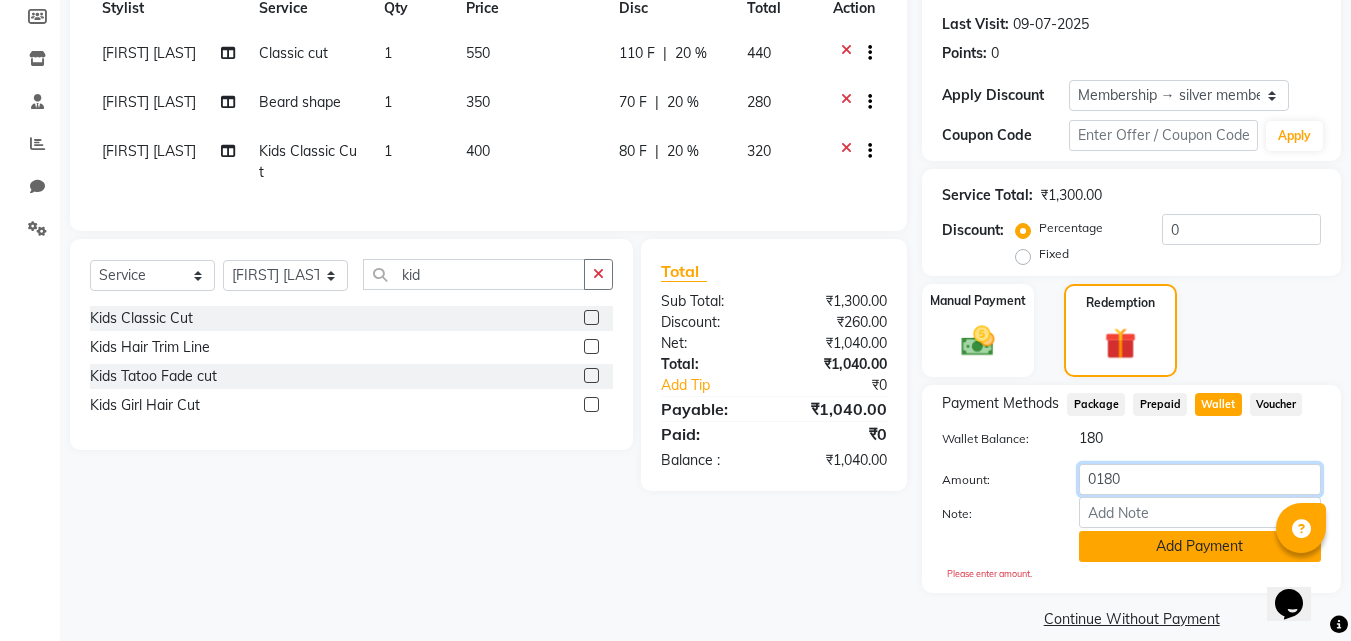type on "0180" 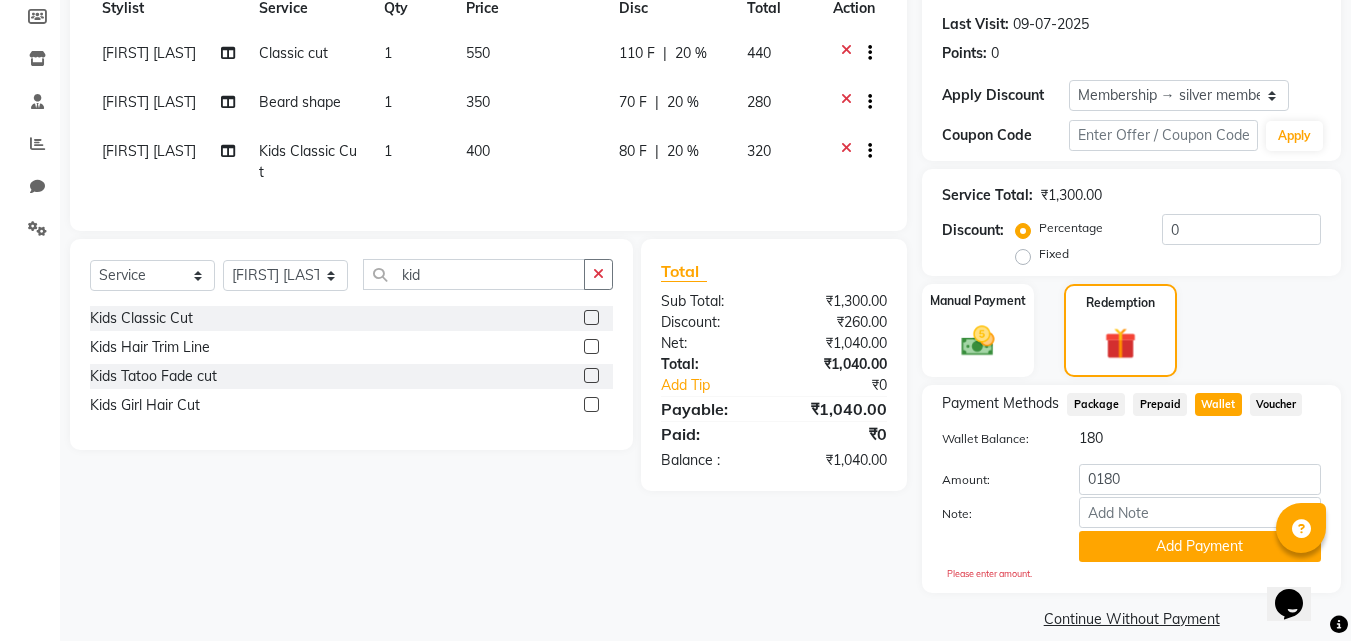 drag, startPoint x: 1203, startPoint y: 541, endPoint x: 1151, endPoint y: 497, distance: 68.117546 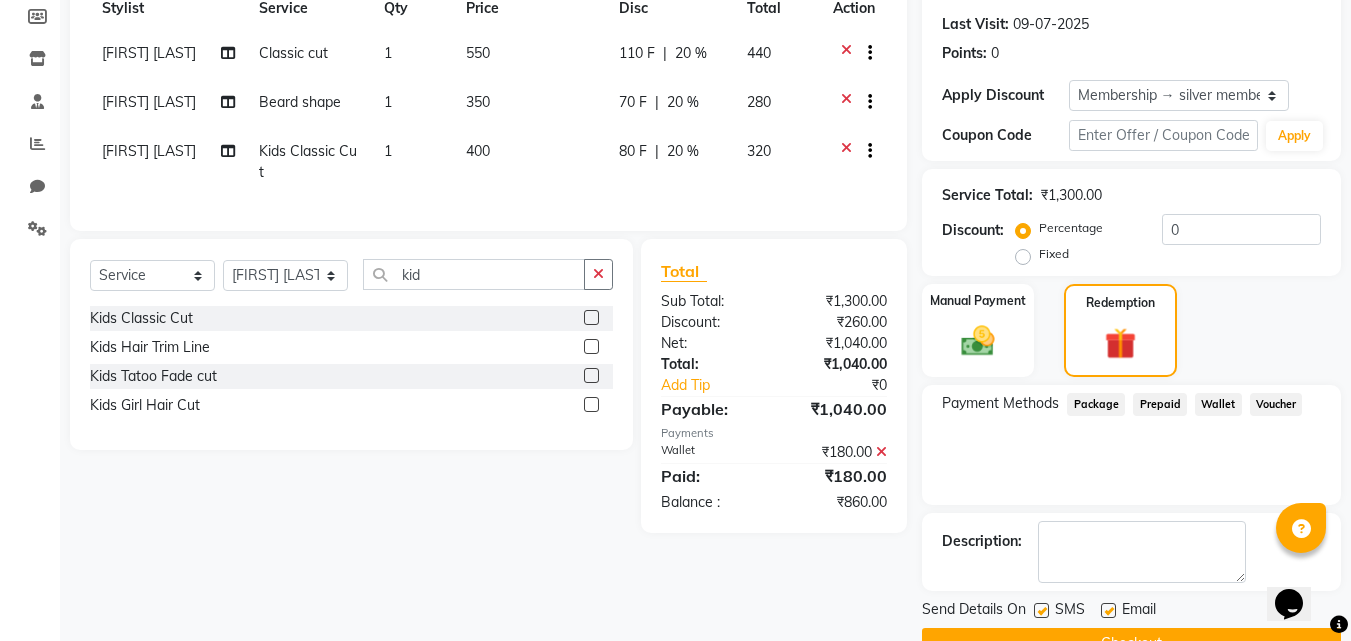 scroll, scrollTop: 347, scrollLeft: 0, axis: vertical 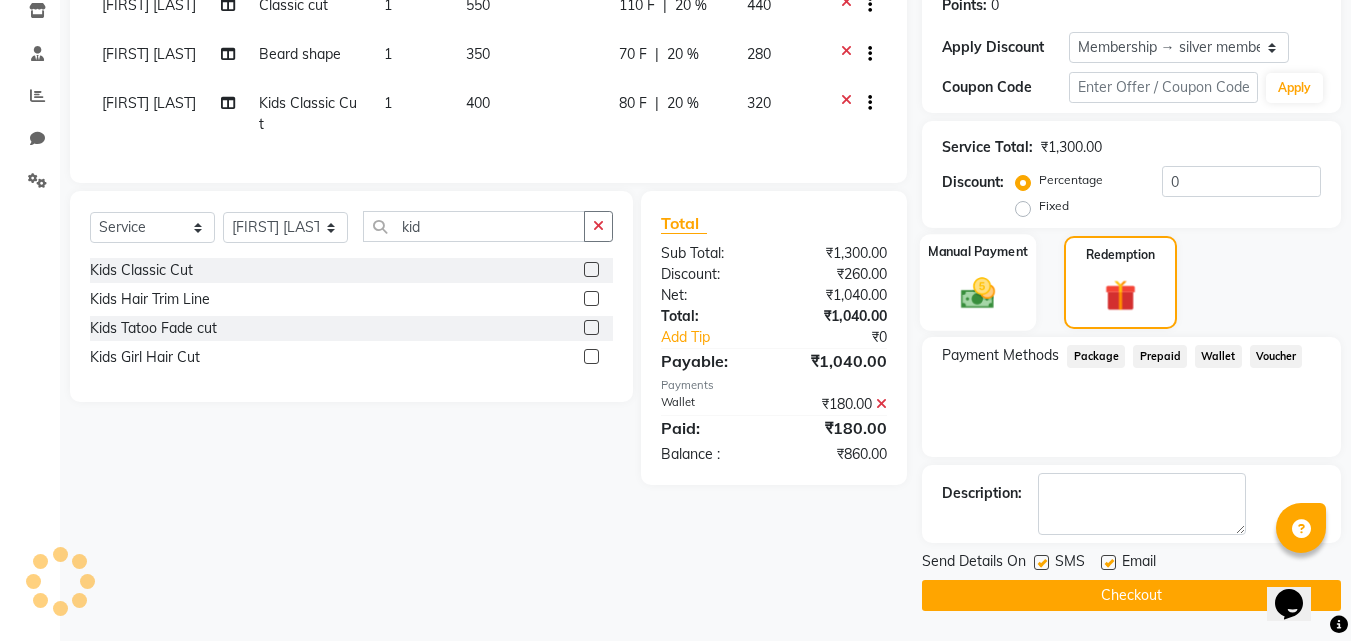 click on "Manual Payment" 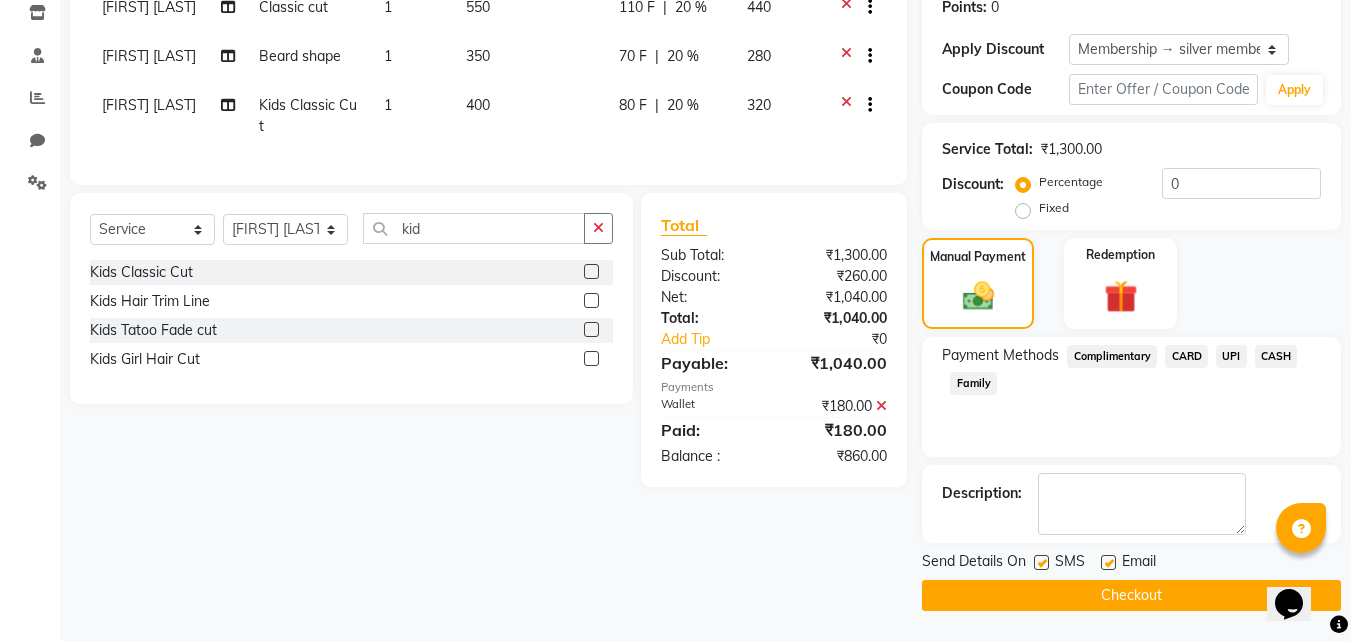 click on "CASH" 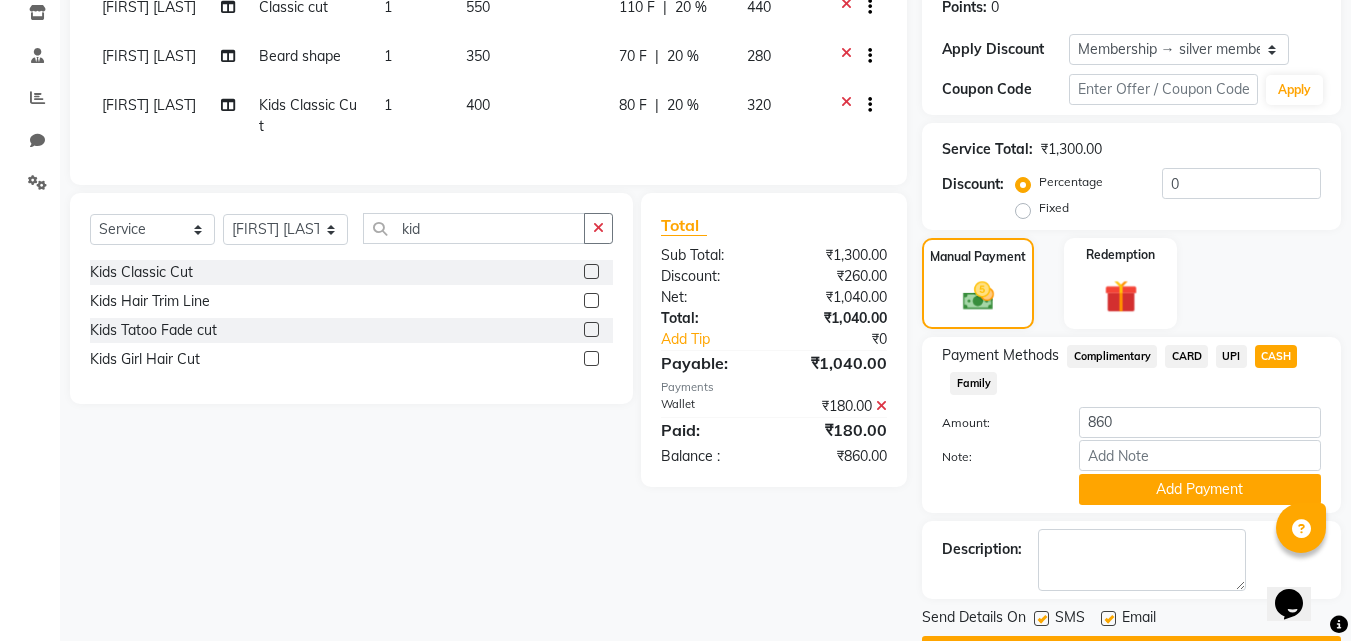 scroll, scrollTop: 347, scrollLeft: 0, axis: vertical 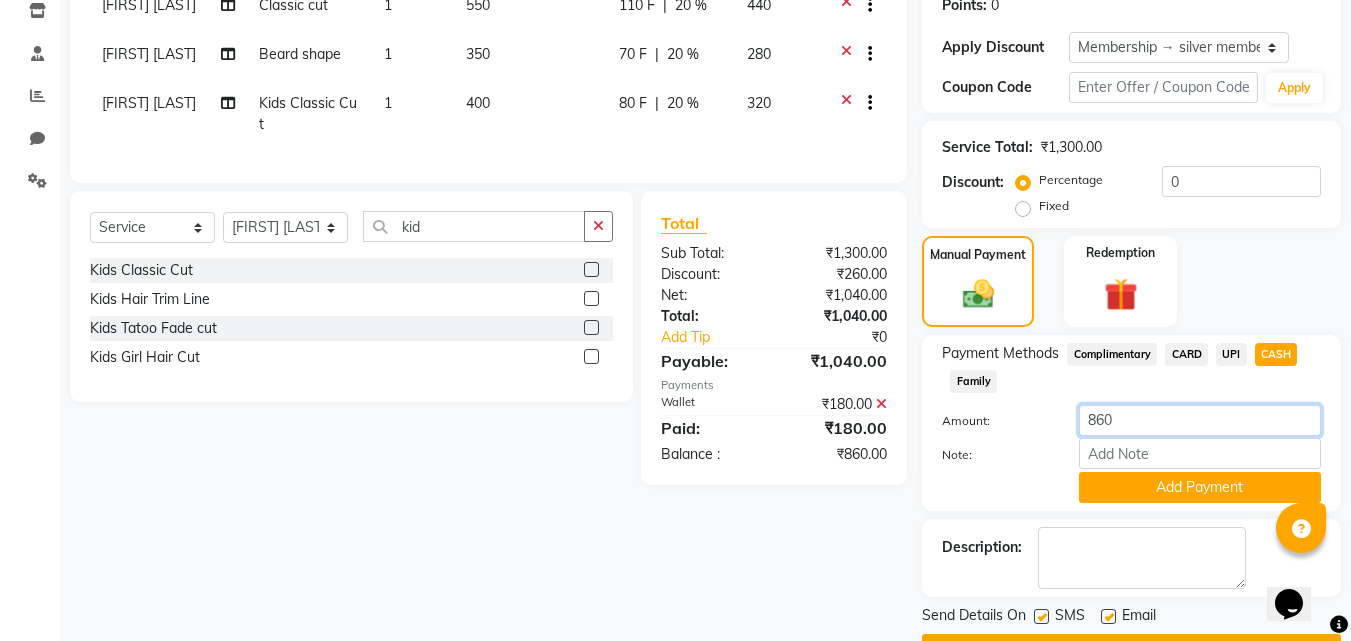 click on "860" 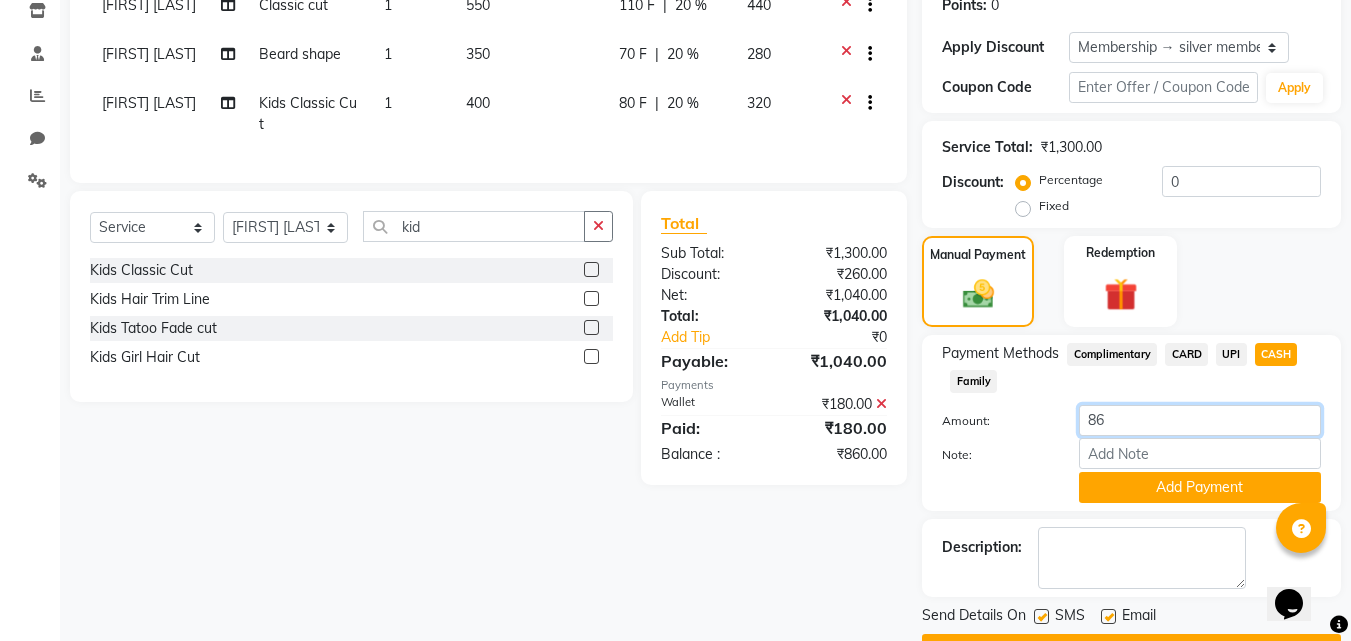 type on "8" 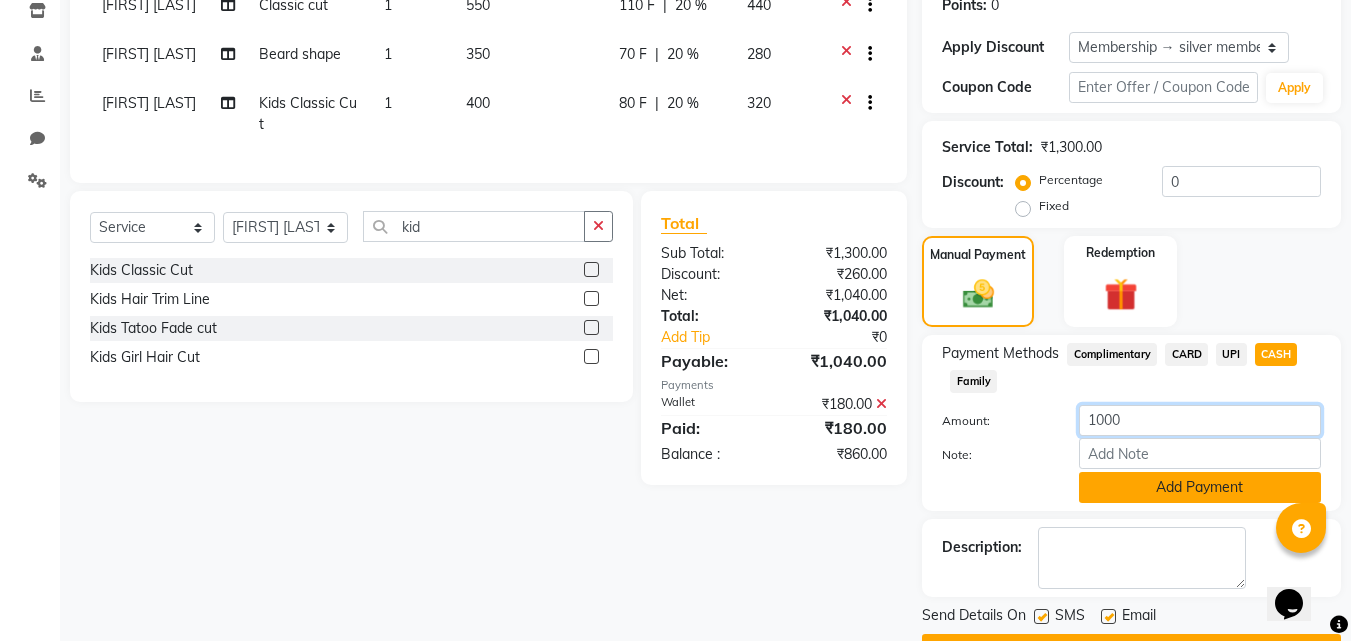 type on "1000" 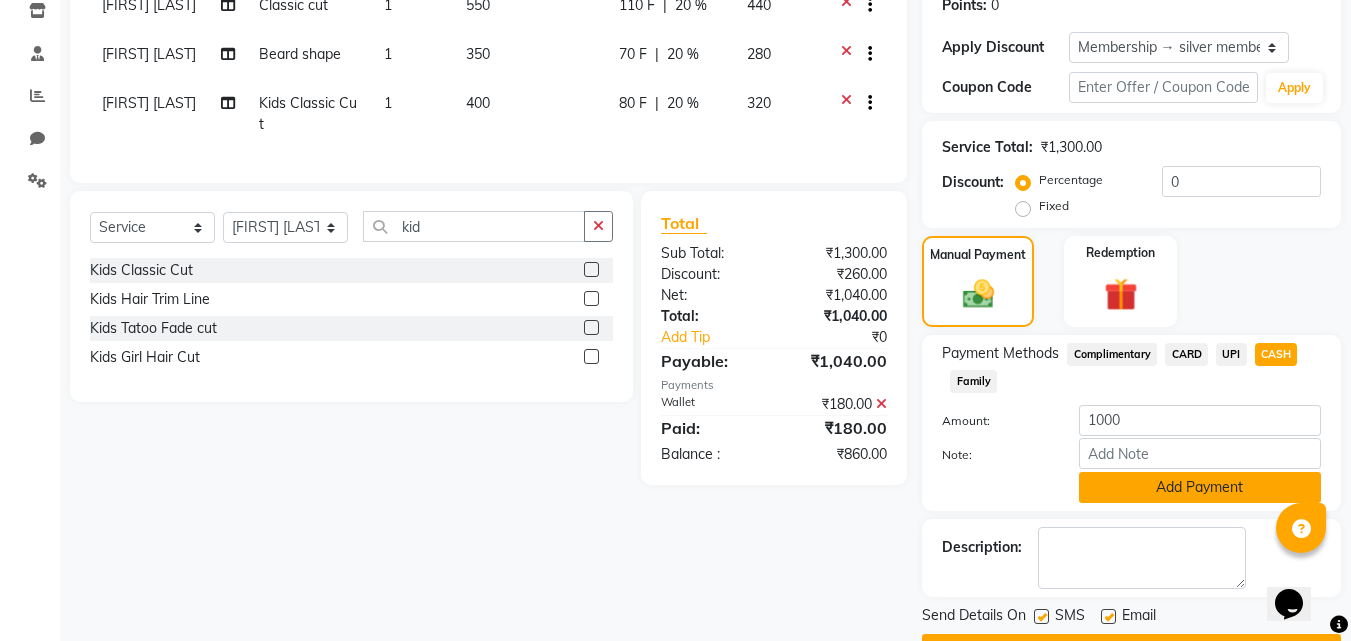 click on "Add Payment" 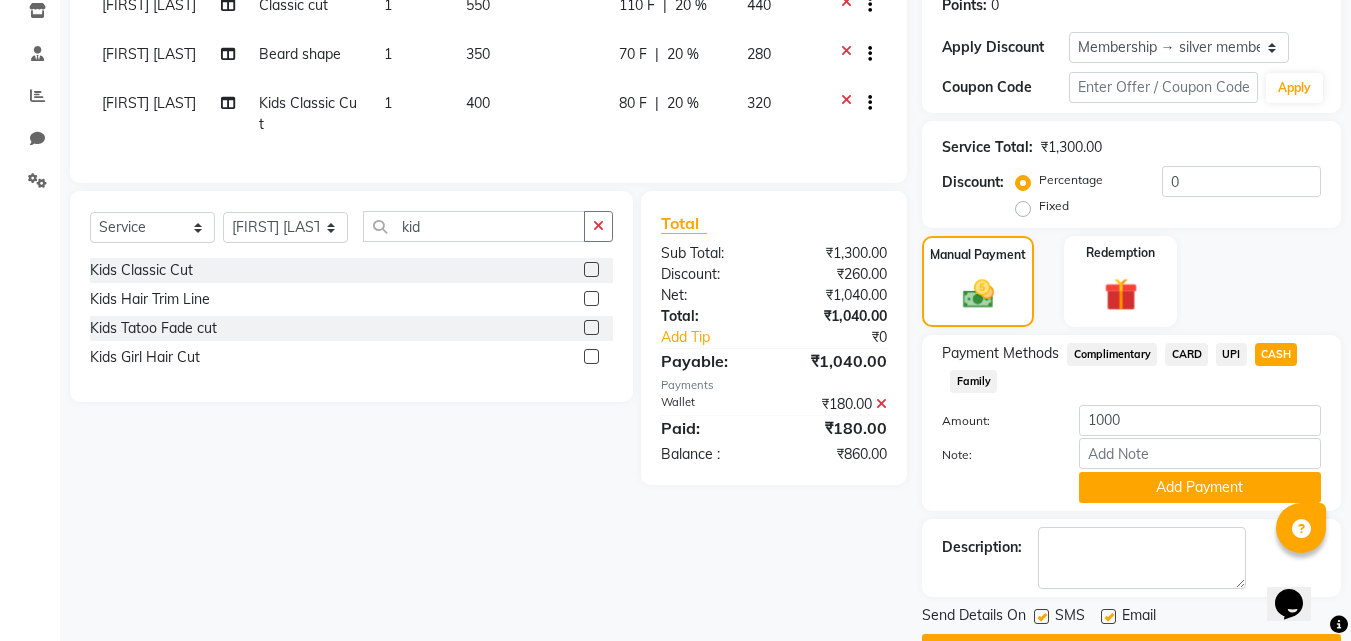 scroll, scrollTop: 345, scrollLeft: 0, axis: vertical 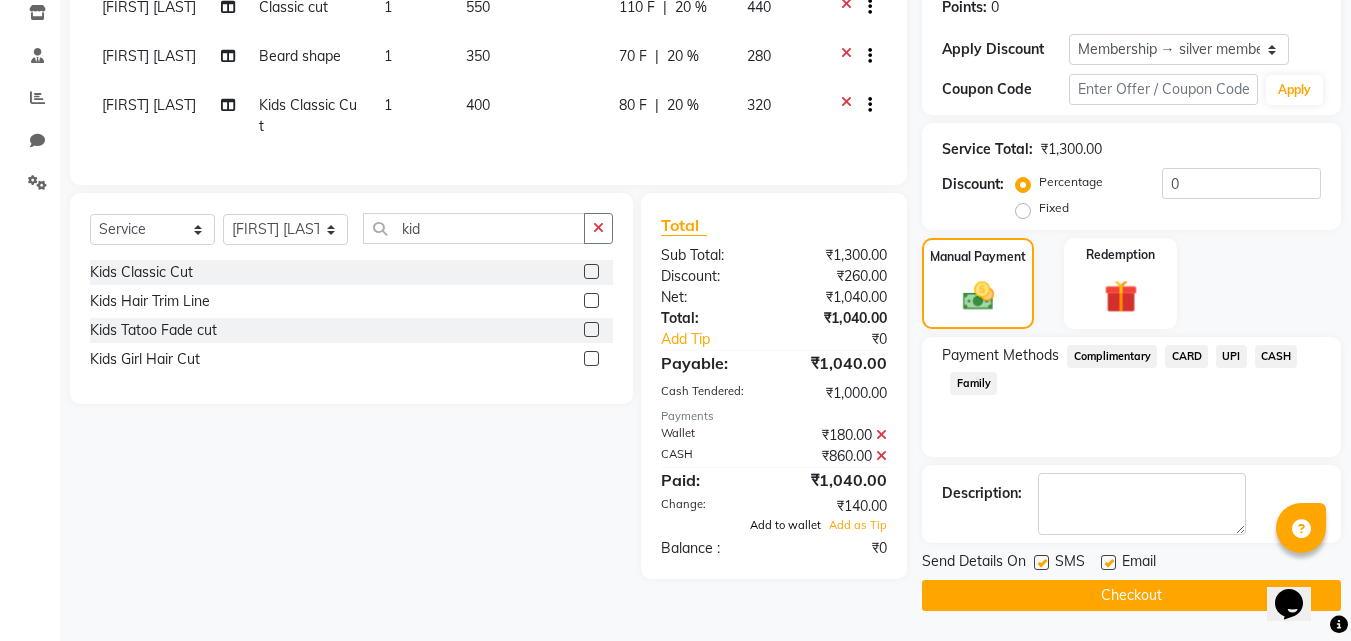 click on "Add to wallet" 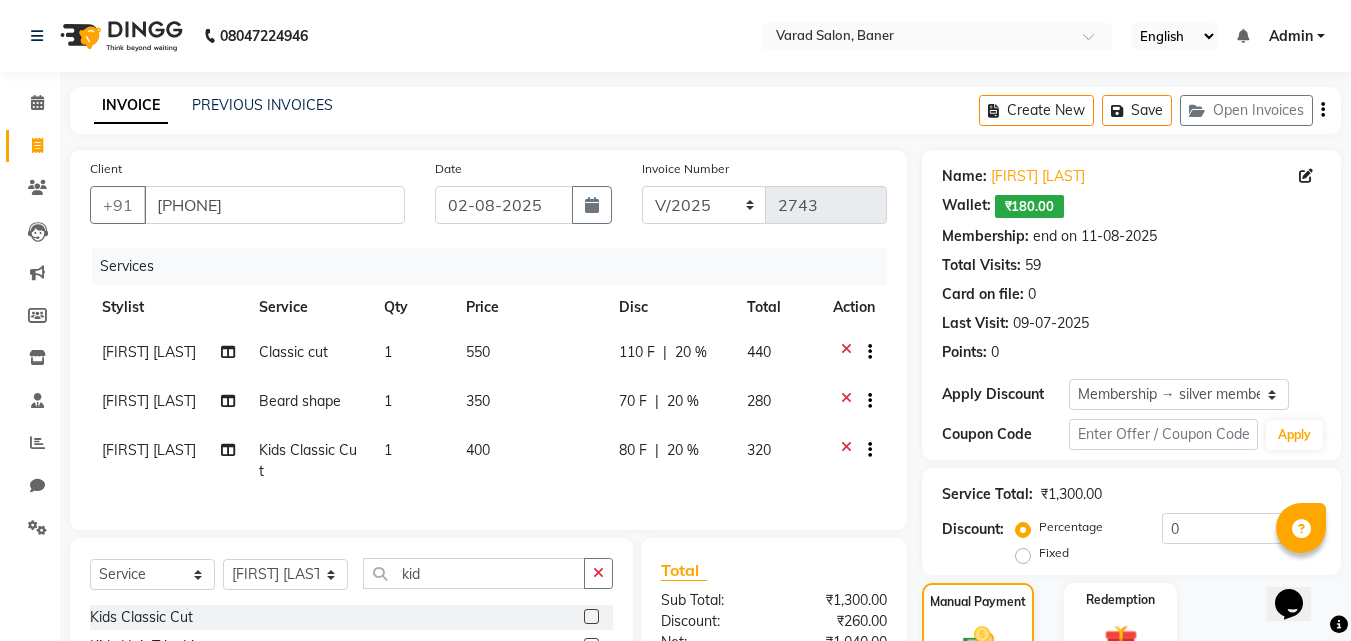 scroll, scrollTop: 345, scrollLeft: 0, axis: vertical 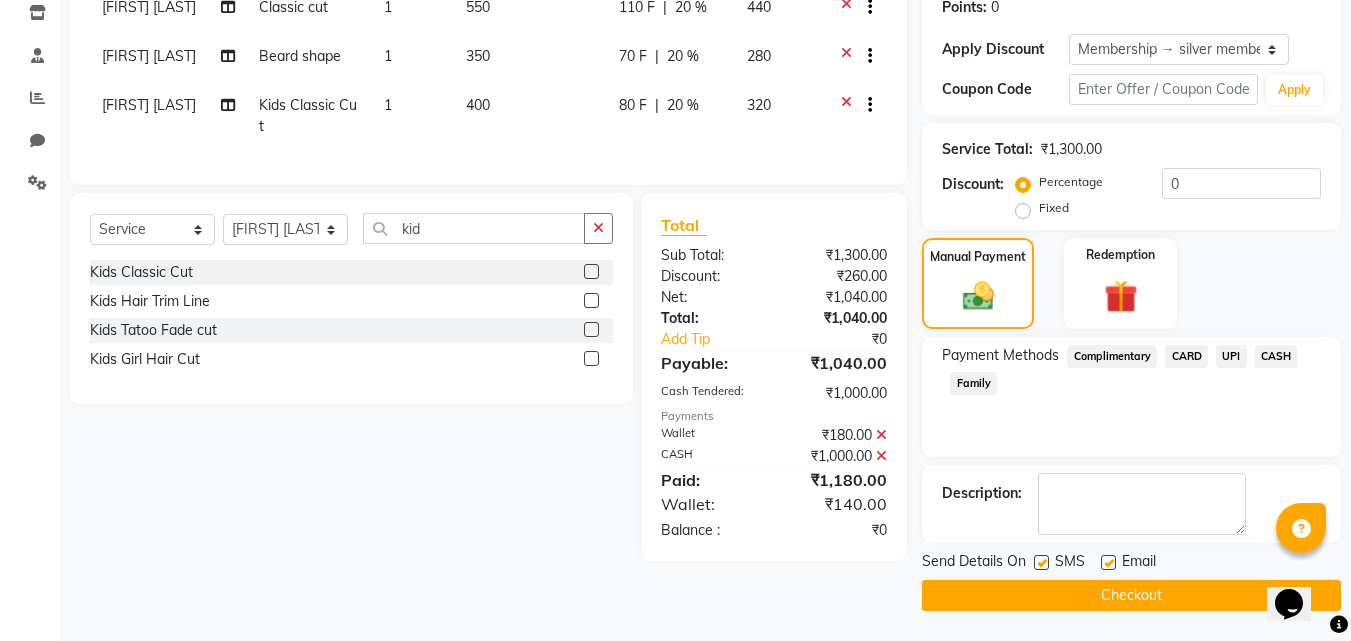 click on "Checkout" 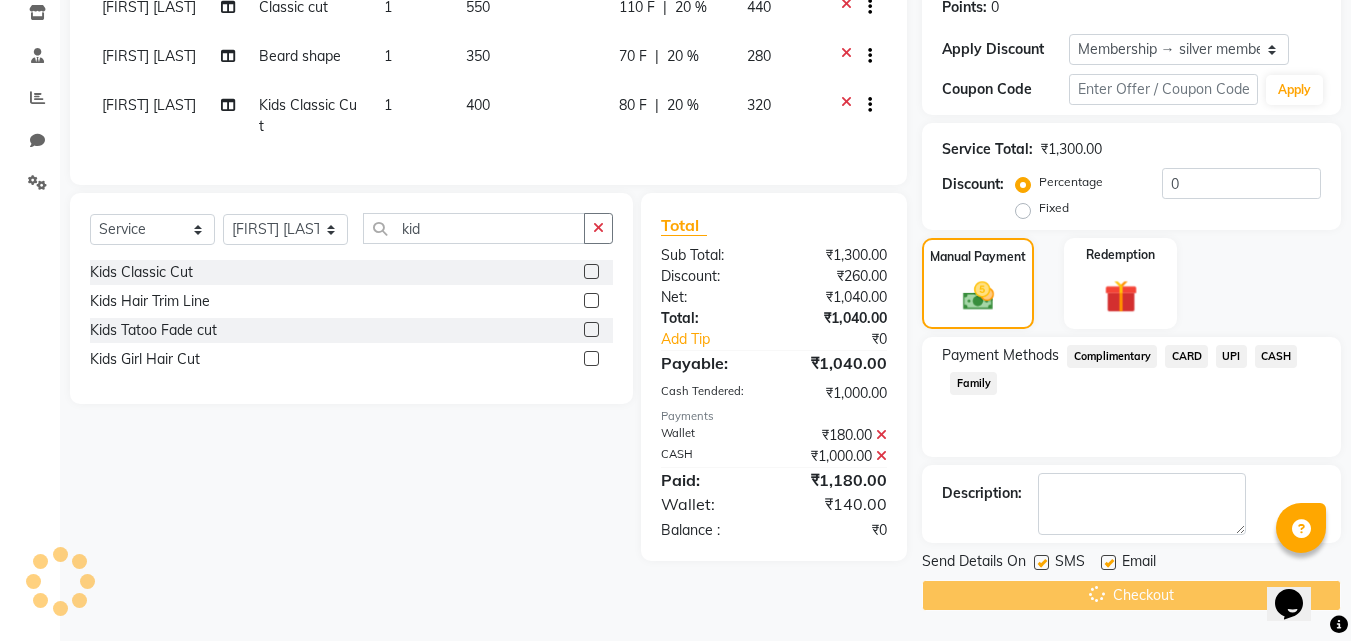 scroll, scrollTop: 0, scrollLeft: 0, axis: both 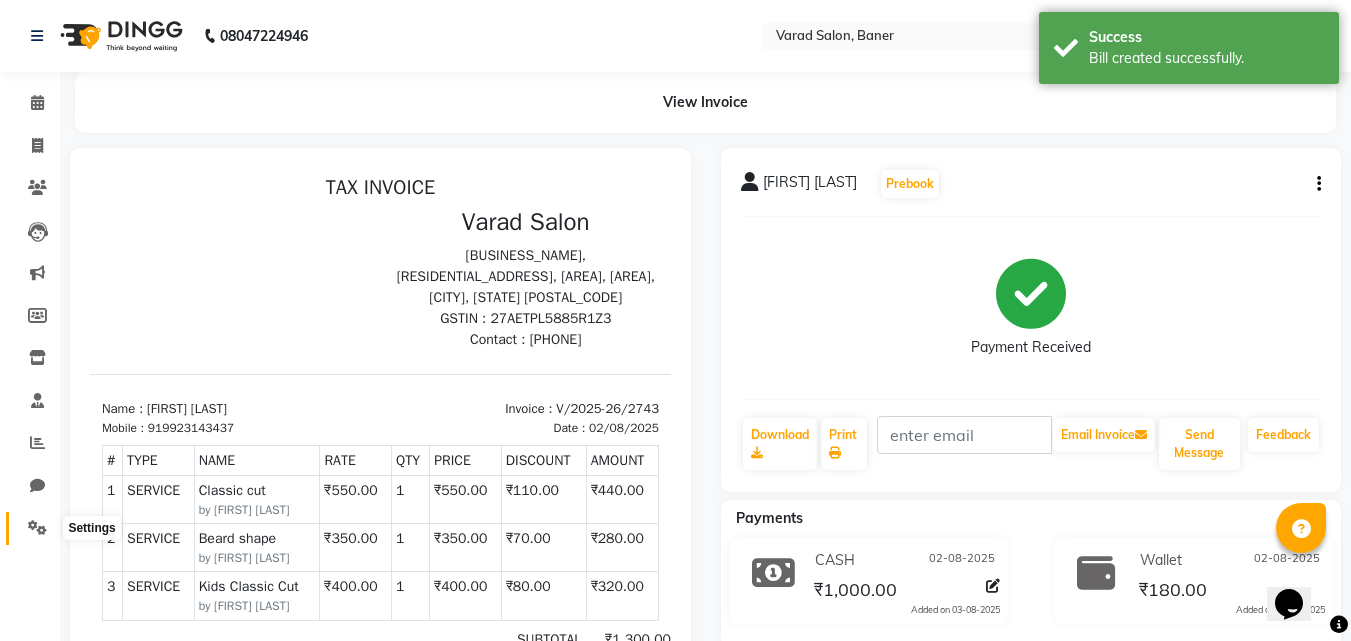 click 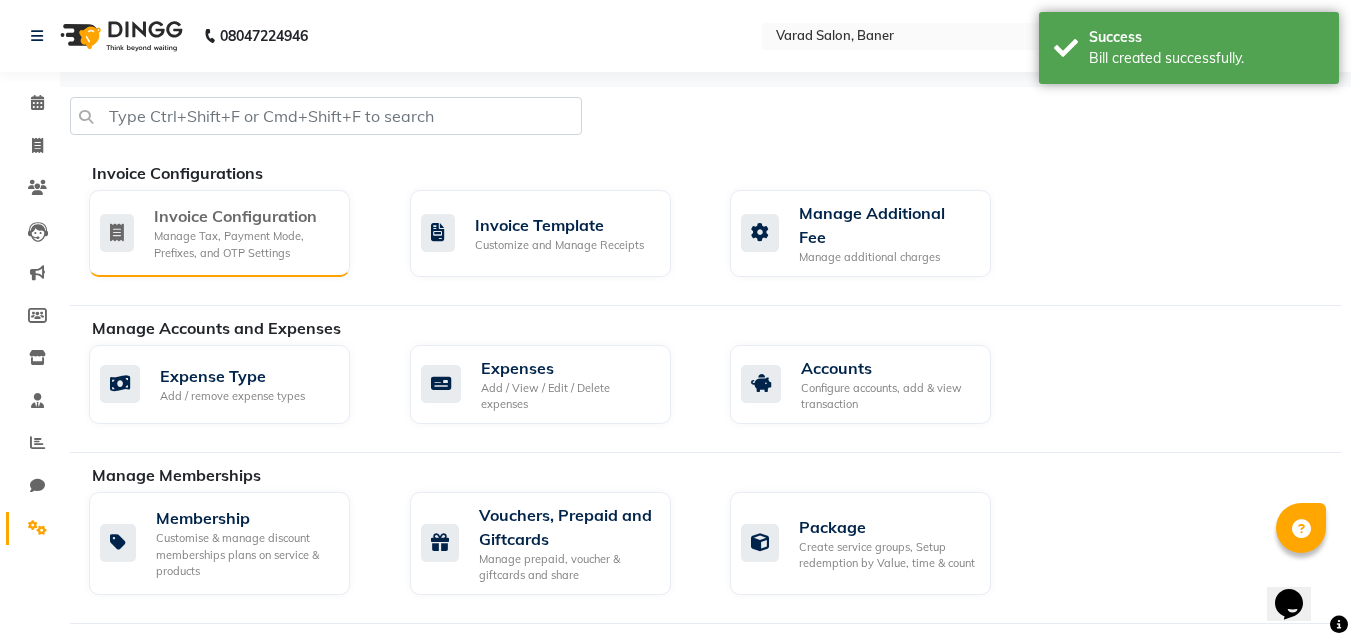 click on "Manage Tax, Payment Mode, Prefixes, and OTP Settings" 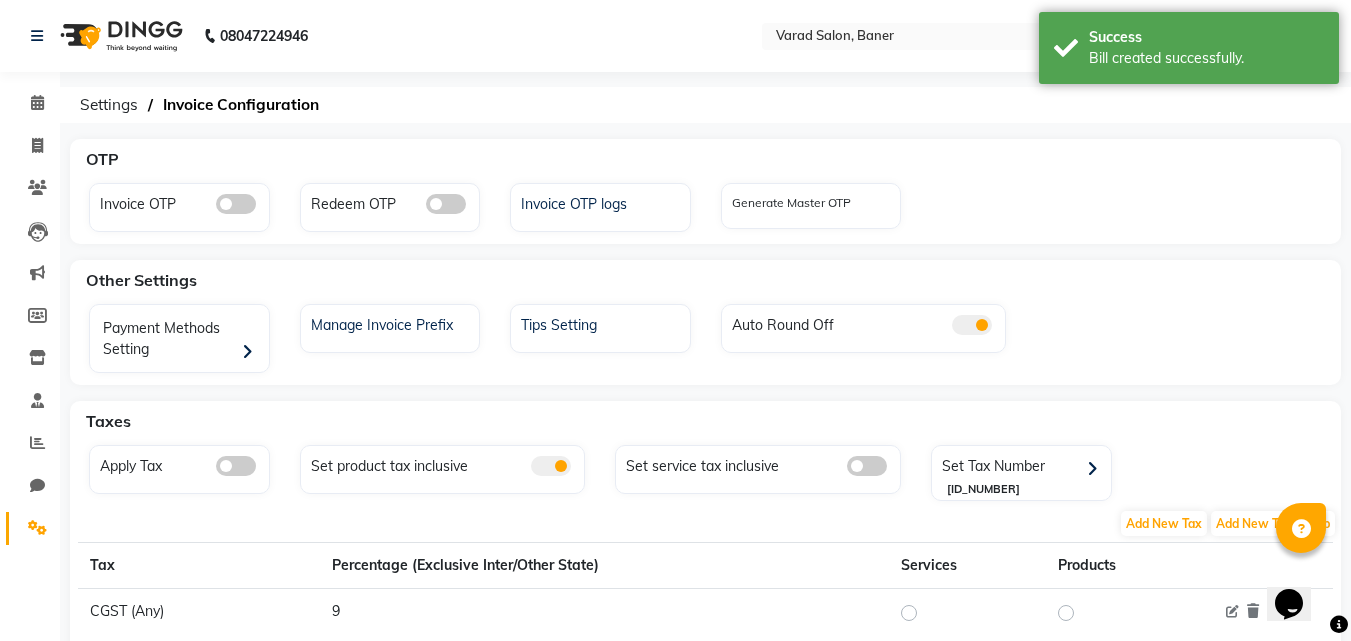 click 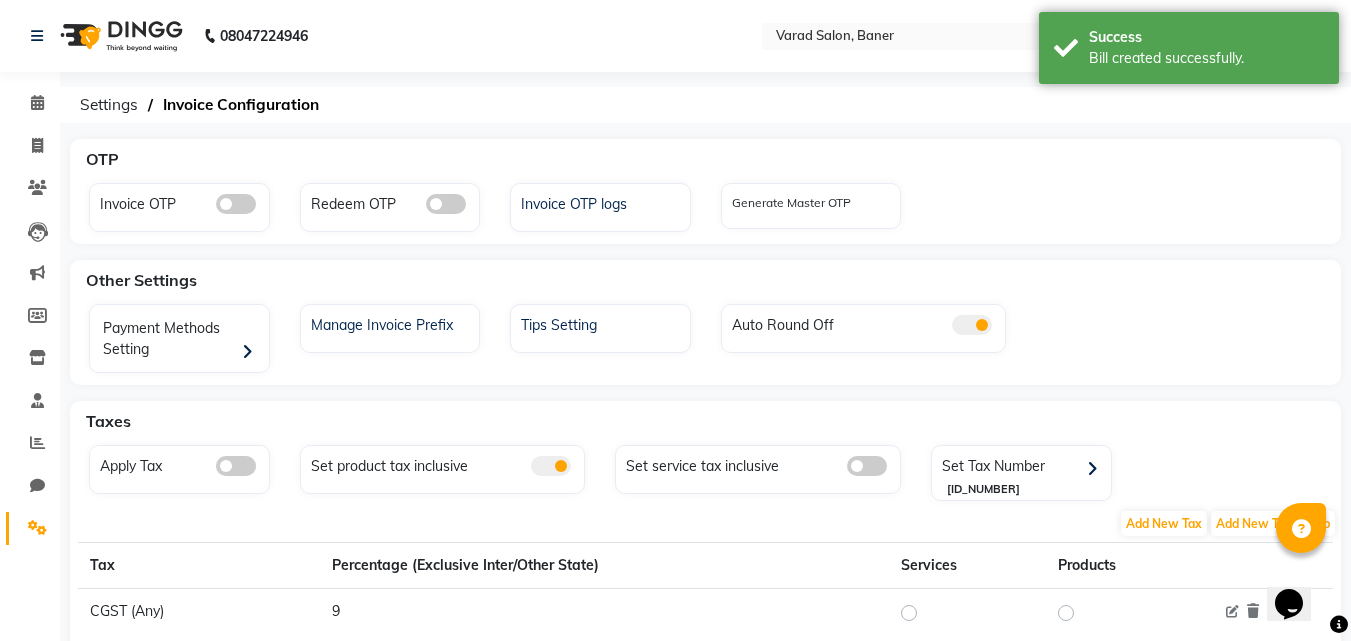 click 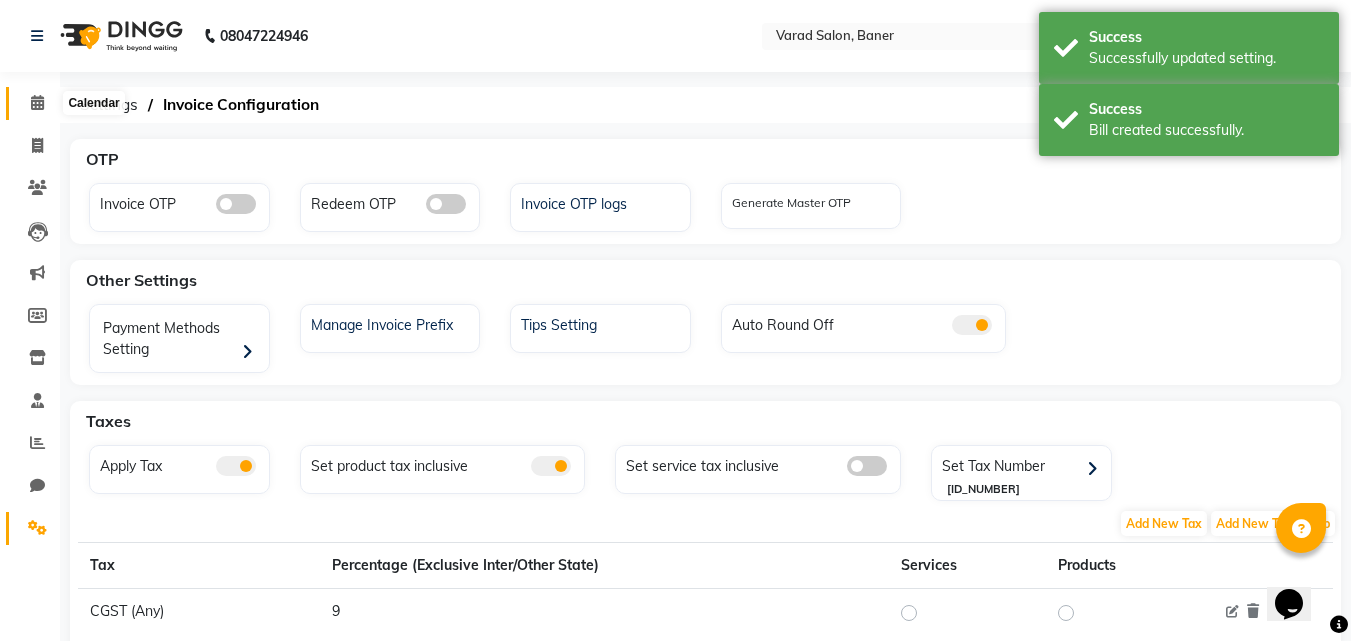click 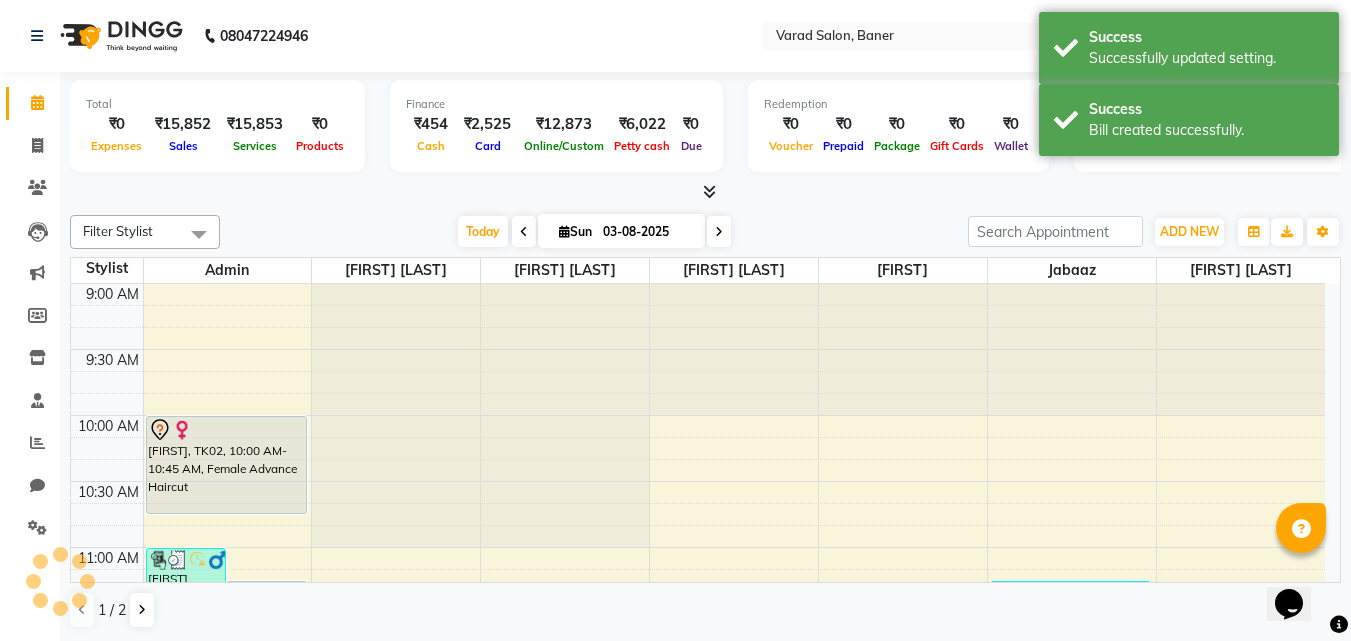scroll, scrollTop: 0, scrollLeft: 0, axis: both 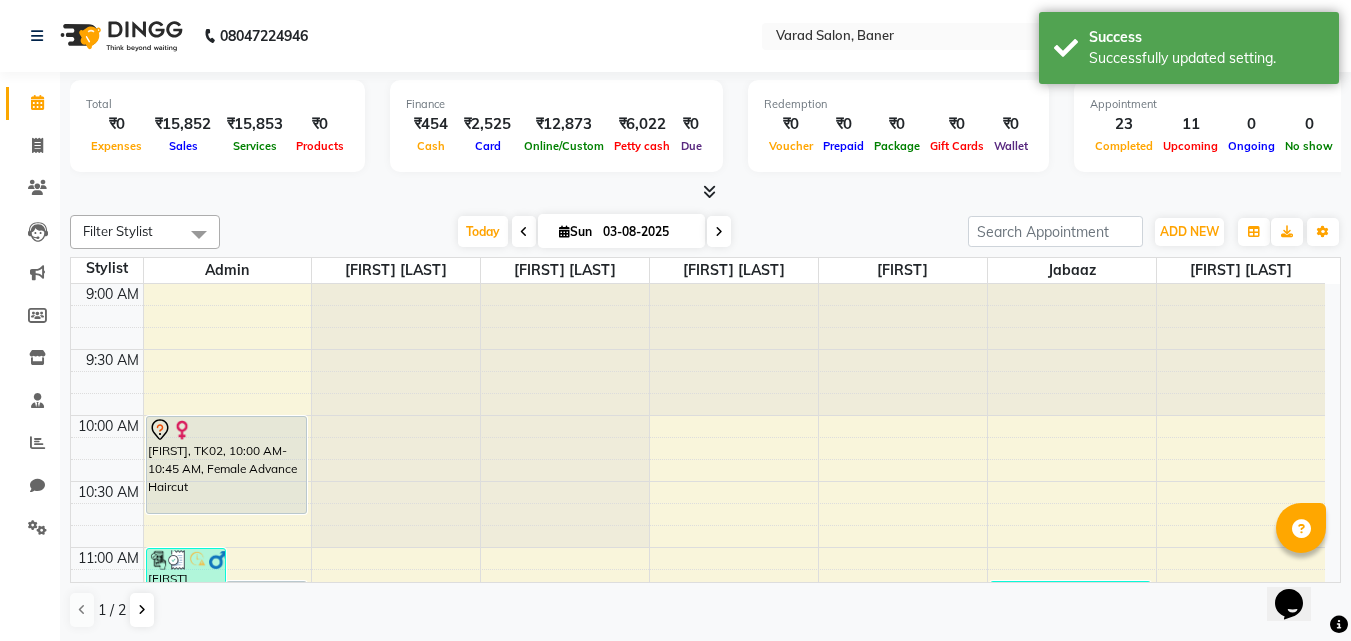click at bounding box center (709, 191) 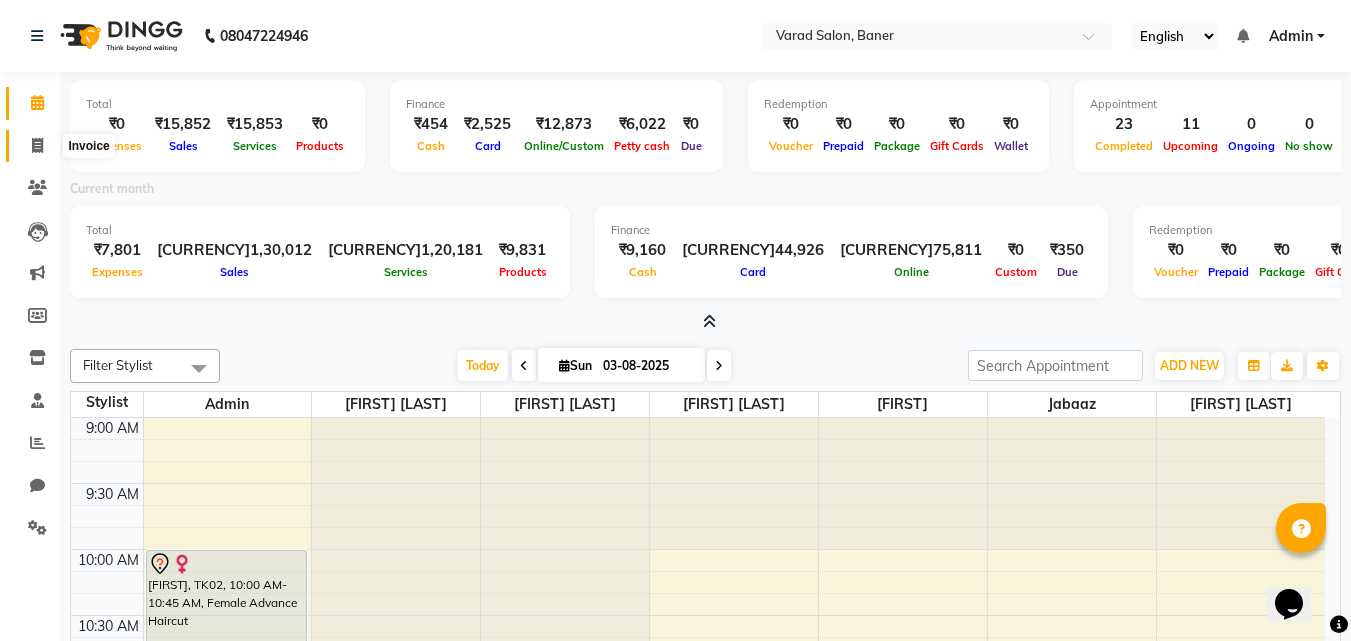 click 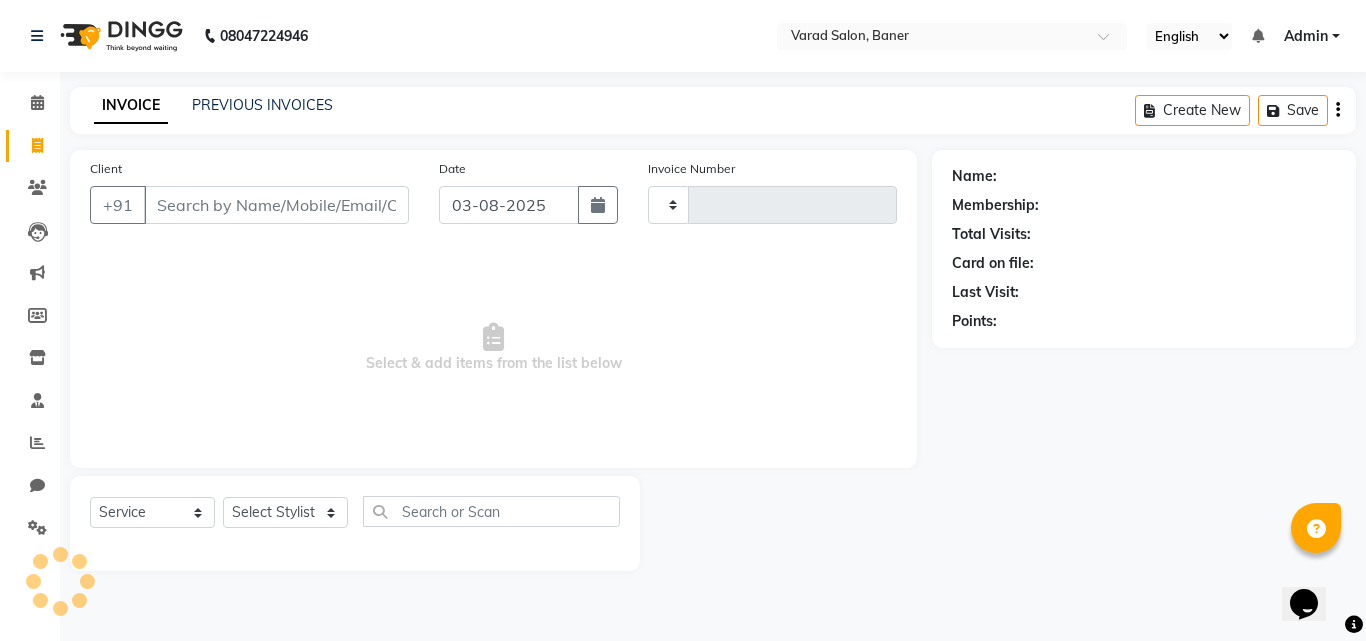 type on "2744" 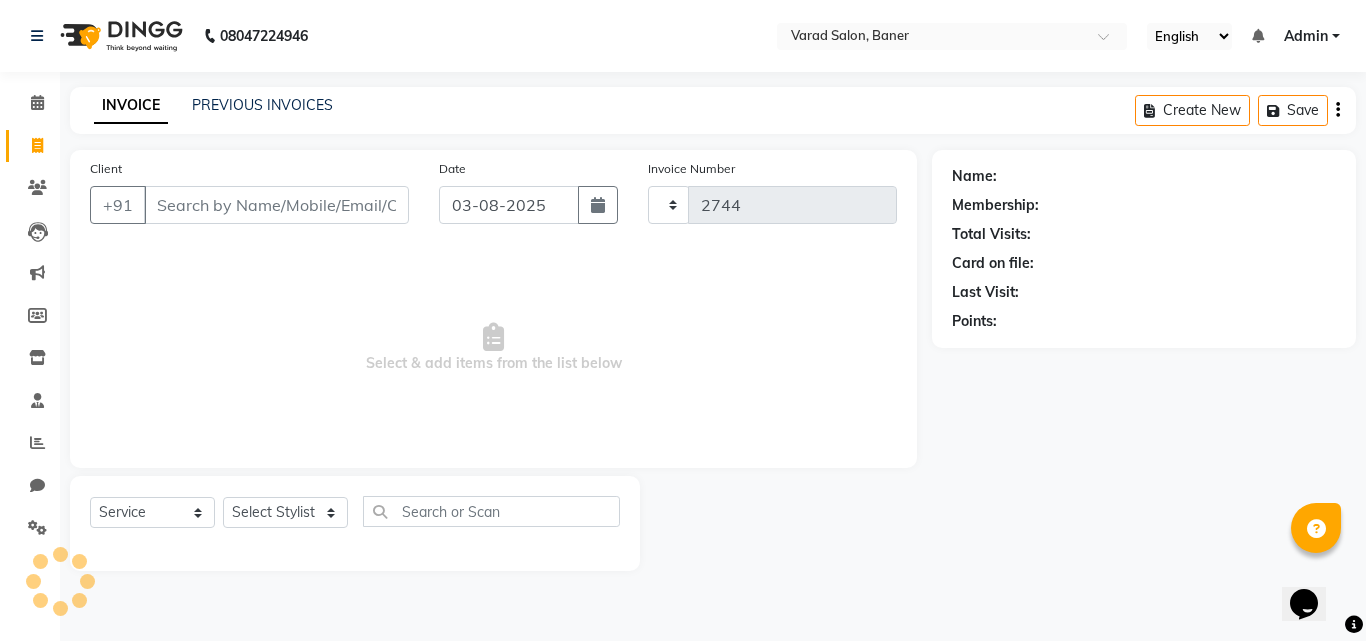 select on "7115" 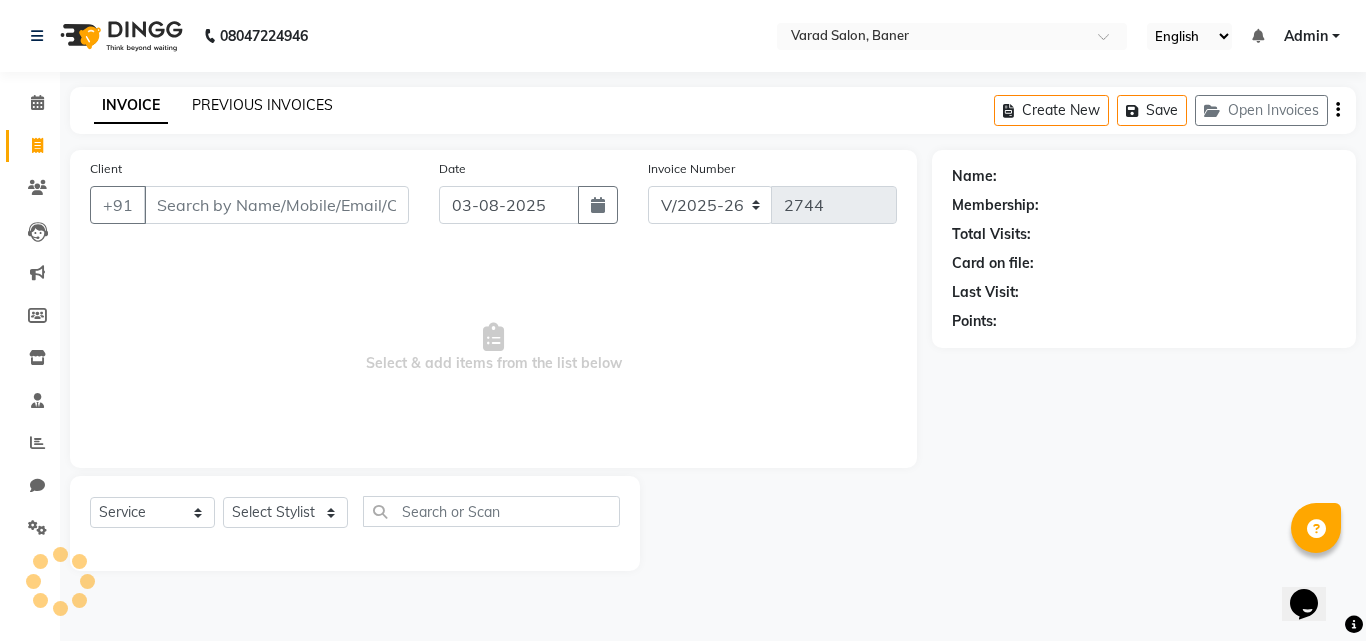 click on "PREVIOUS INVOICES" 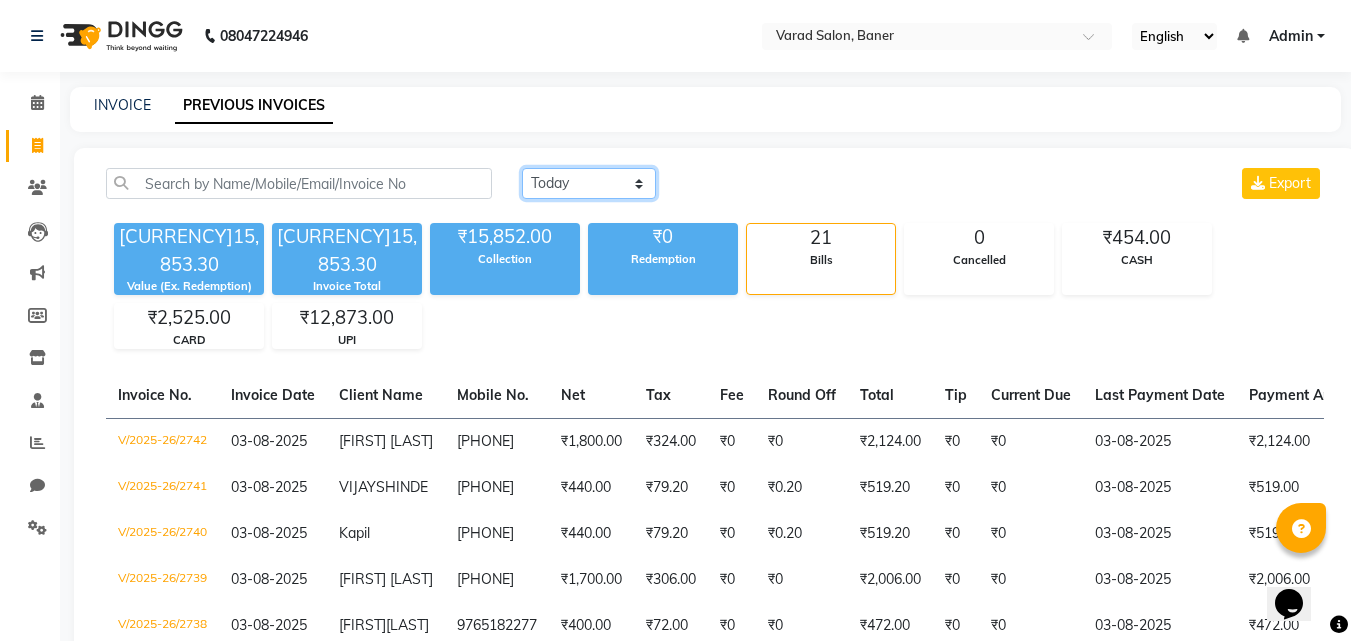 drag, startPoint x: 632, startPoint y: 174, endPoint x: 632, endPoint y: 198, distance: 24 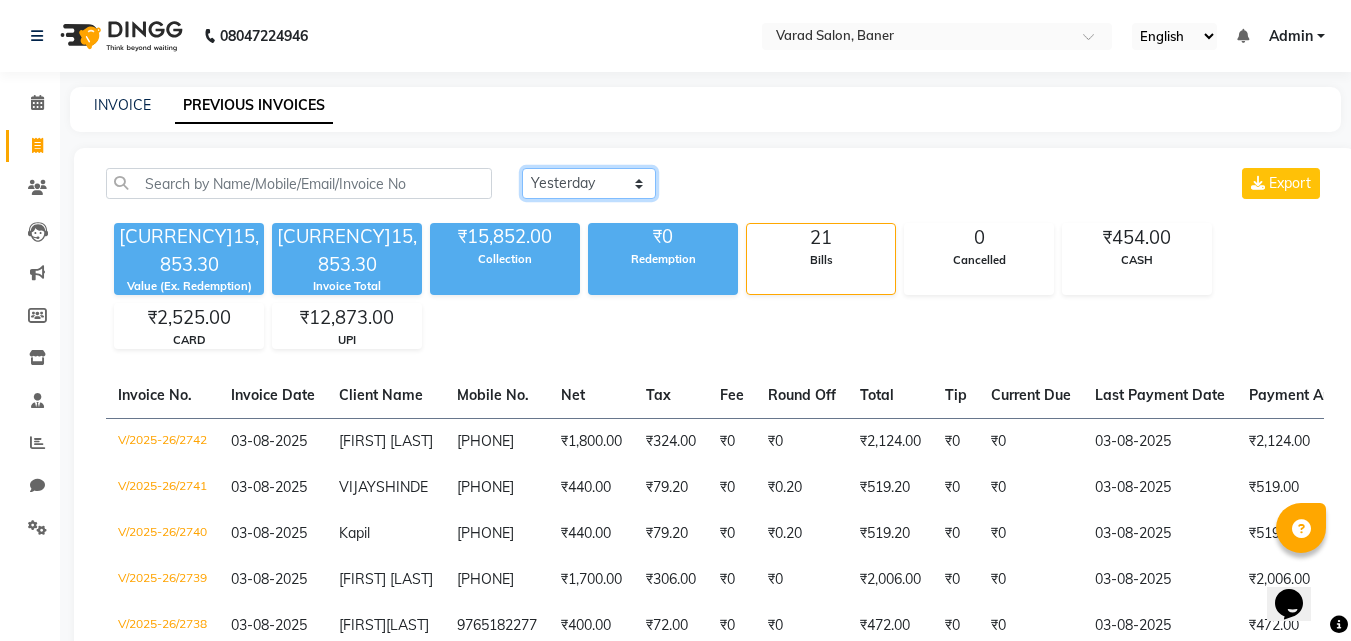 click on "Today Yesterday Custom Range" 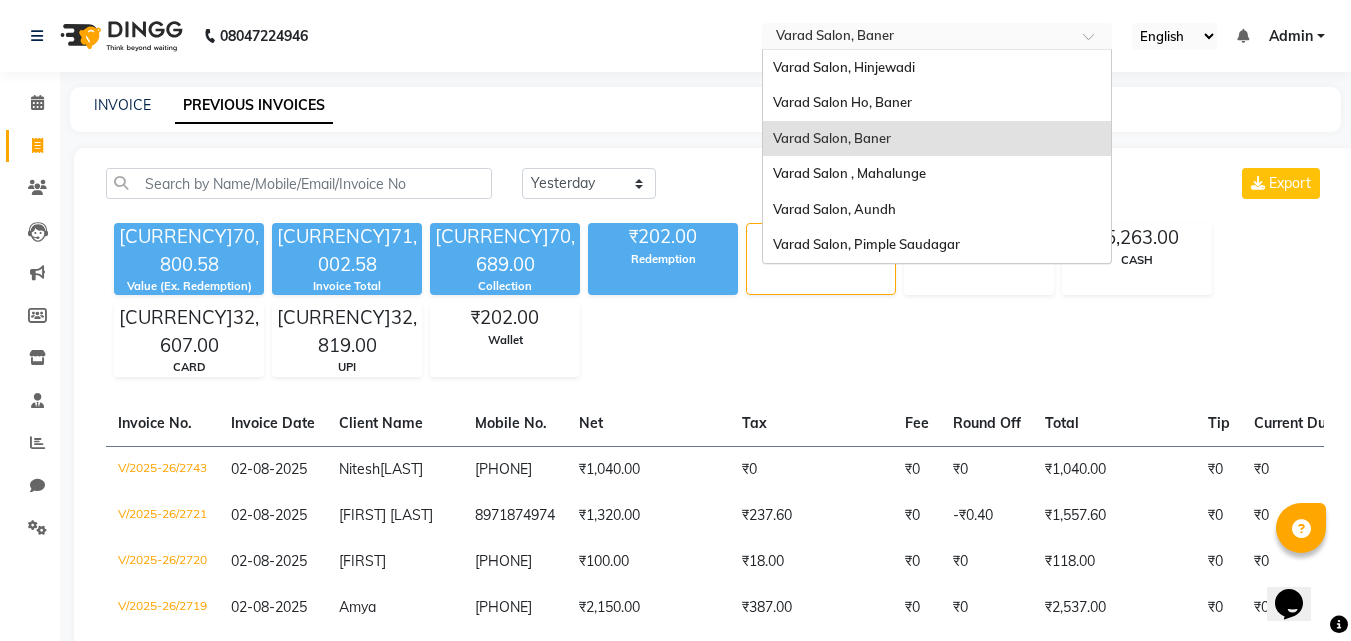 click at bounding box center (917, 38) 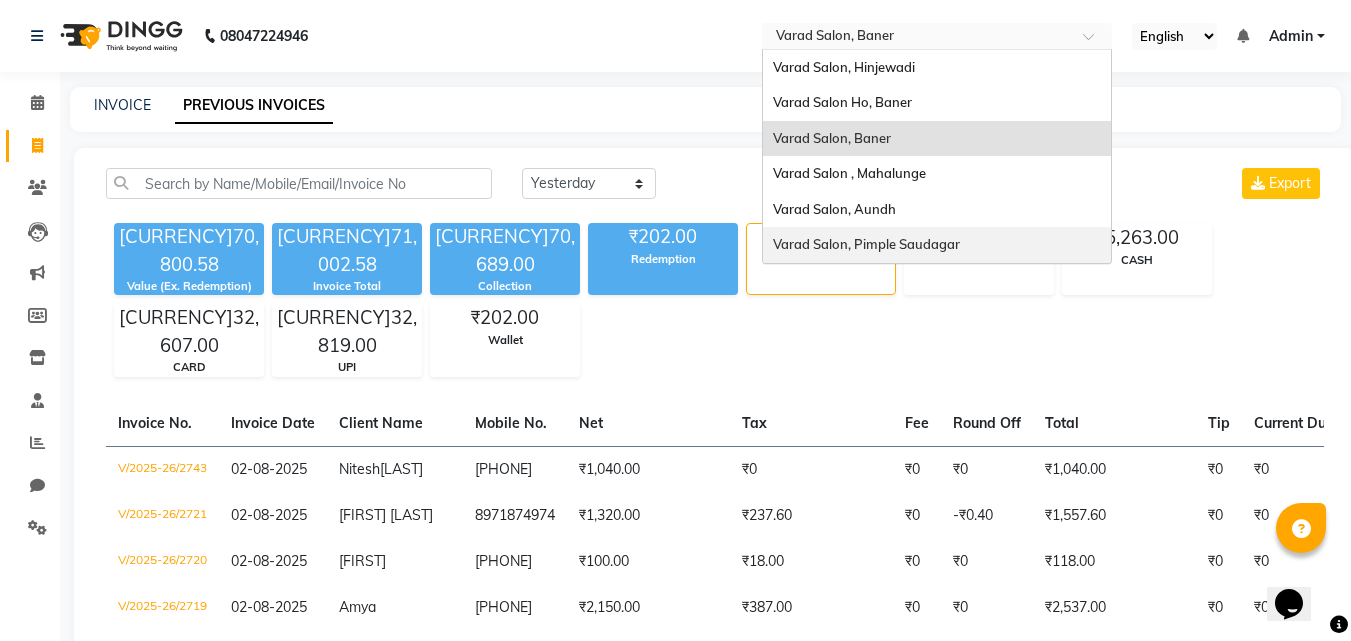 click on "Varad Salon, Pimple Saudagar" at bounding box center (866, 244) 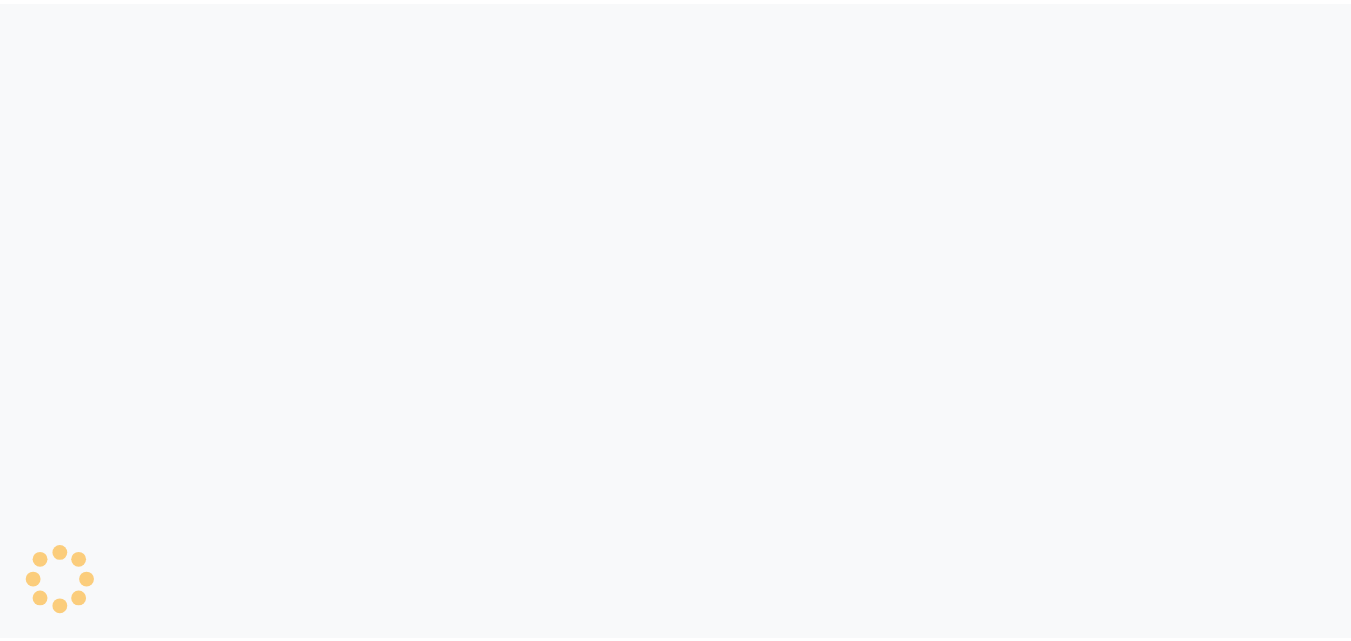 scroll, scrollTop: 0, scrollLeft: 0, axis: both 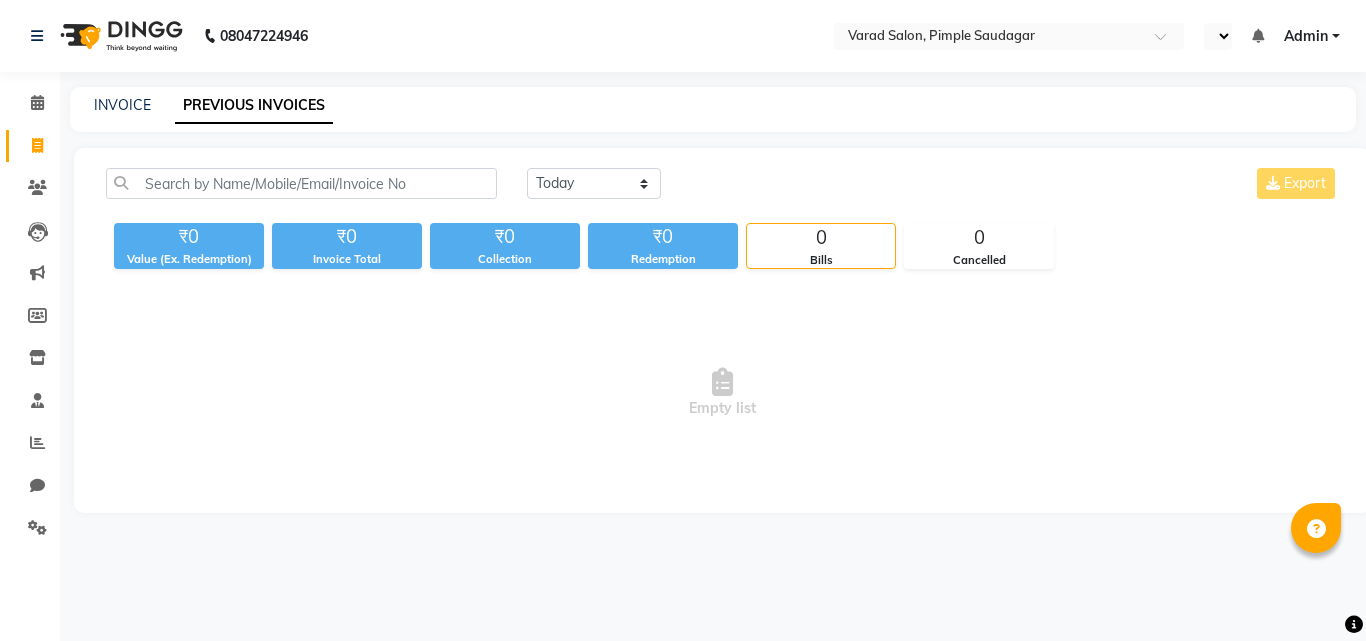 select on "en" 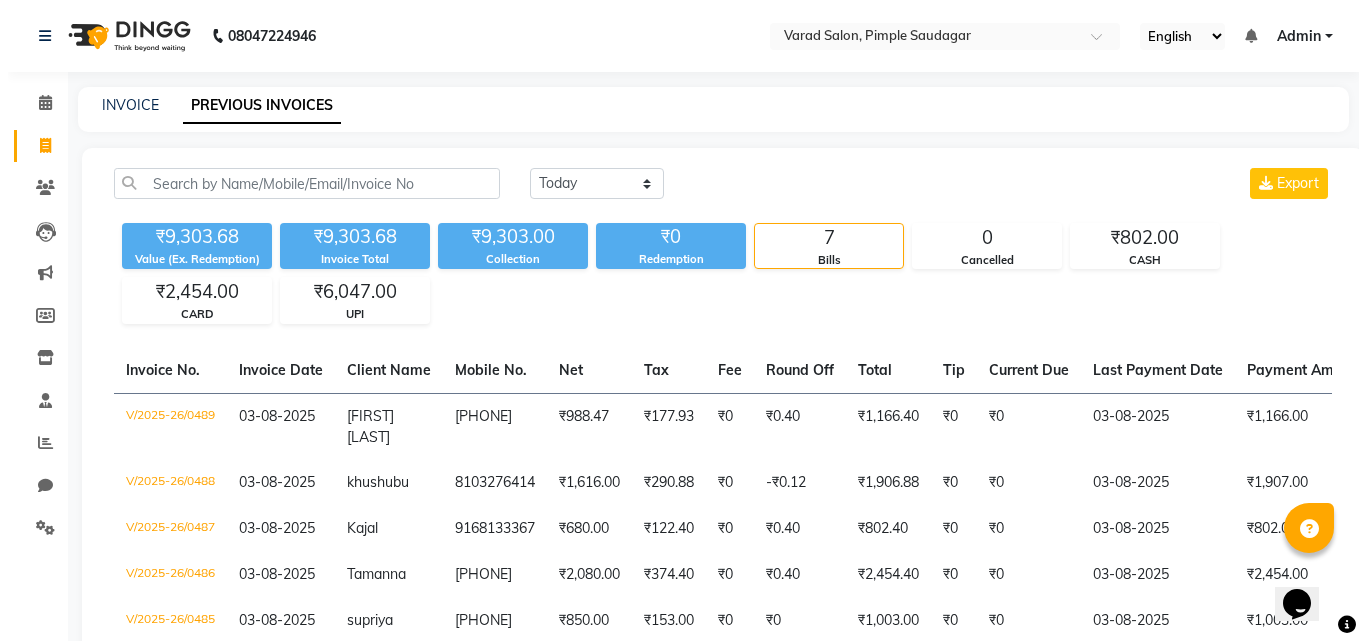 scroll, scrollTop: 0, scrollLeft: 0, axis: both 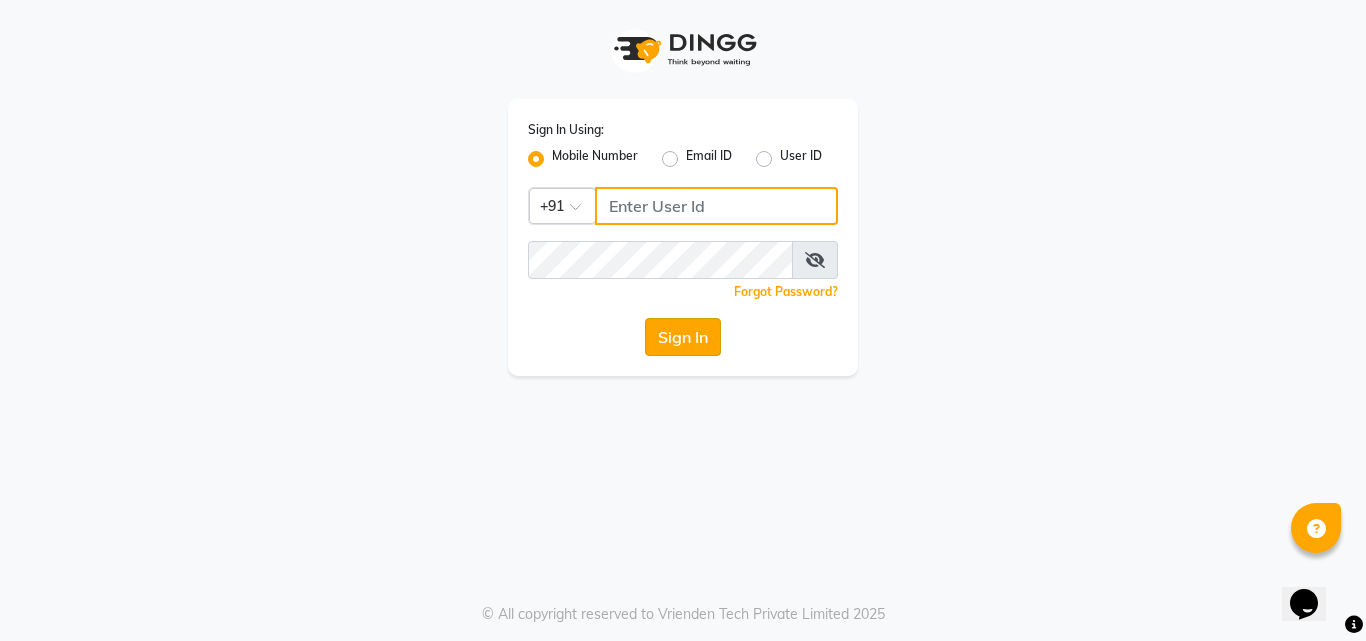 type on "9657515199" 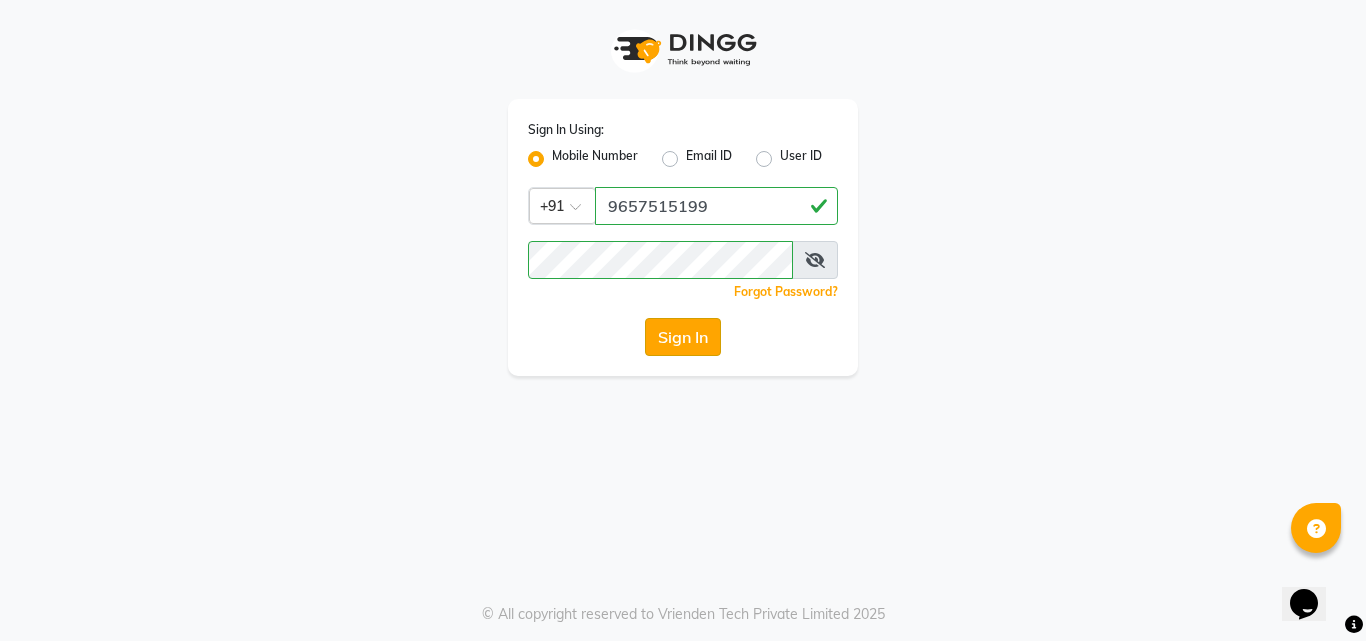 click on "Sign In" 